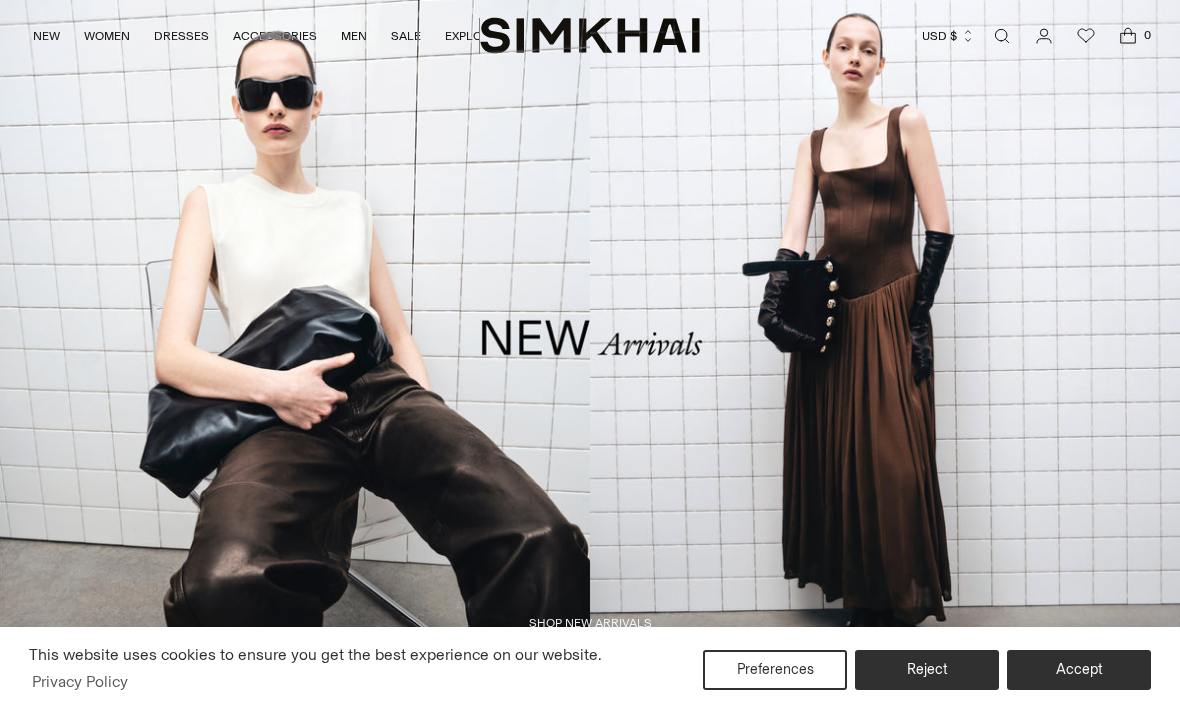 scroll, scrollTop: 0, scrollLeft: 0, axis: both 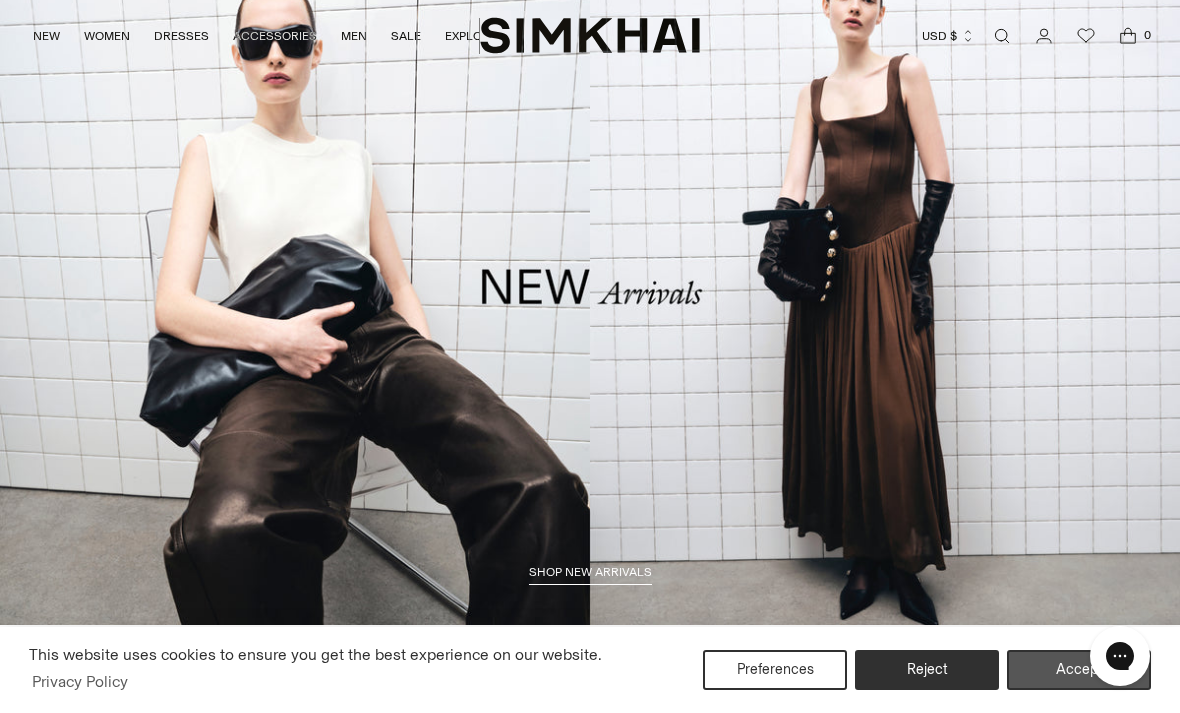 click on "Accept" at bounding box center (1079, 670) 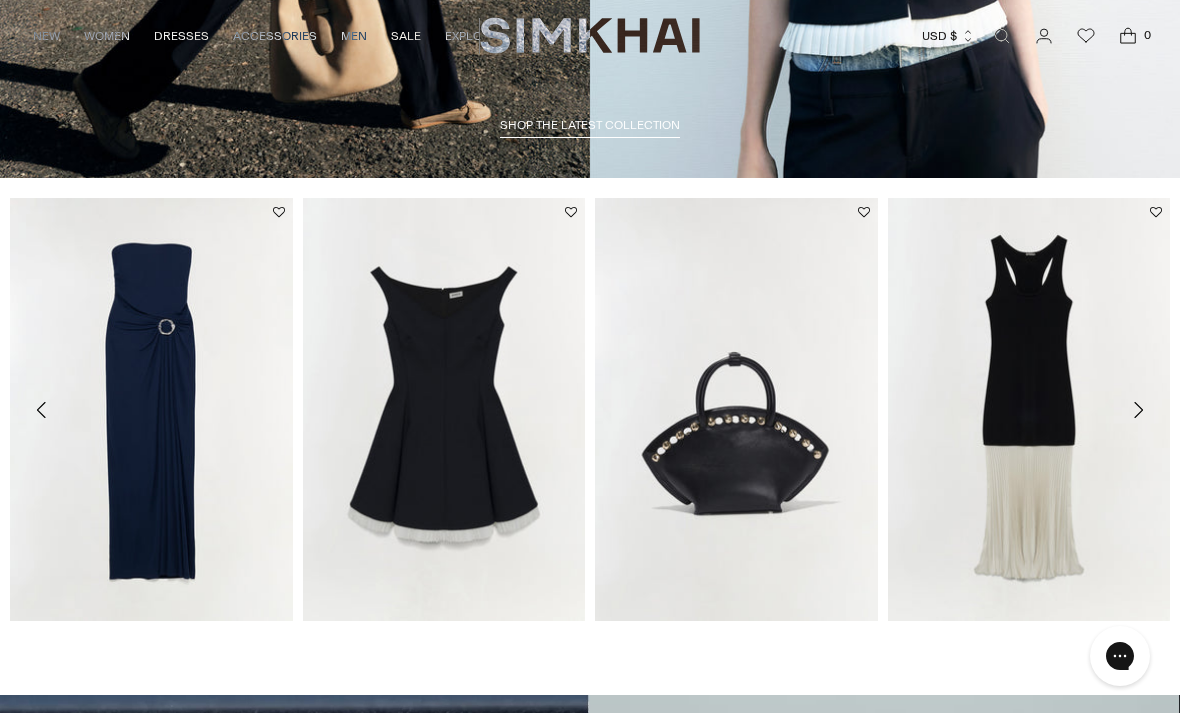 scroll, scrollTop: 1258, scrollLeft: 0, axis: vertical 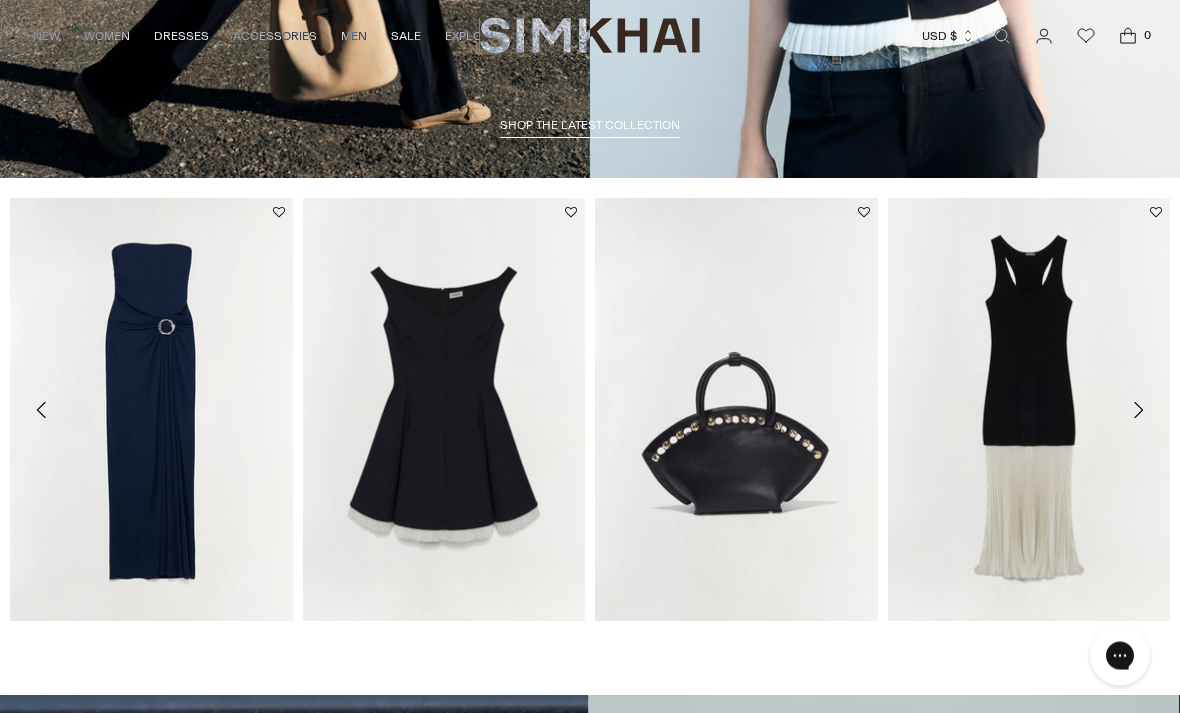 click 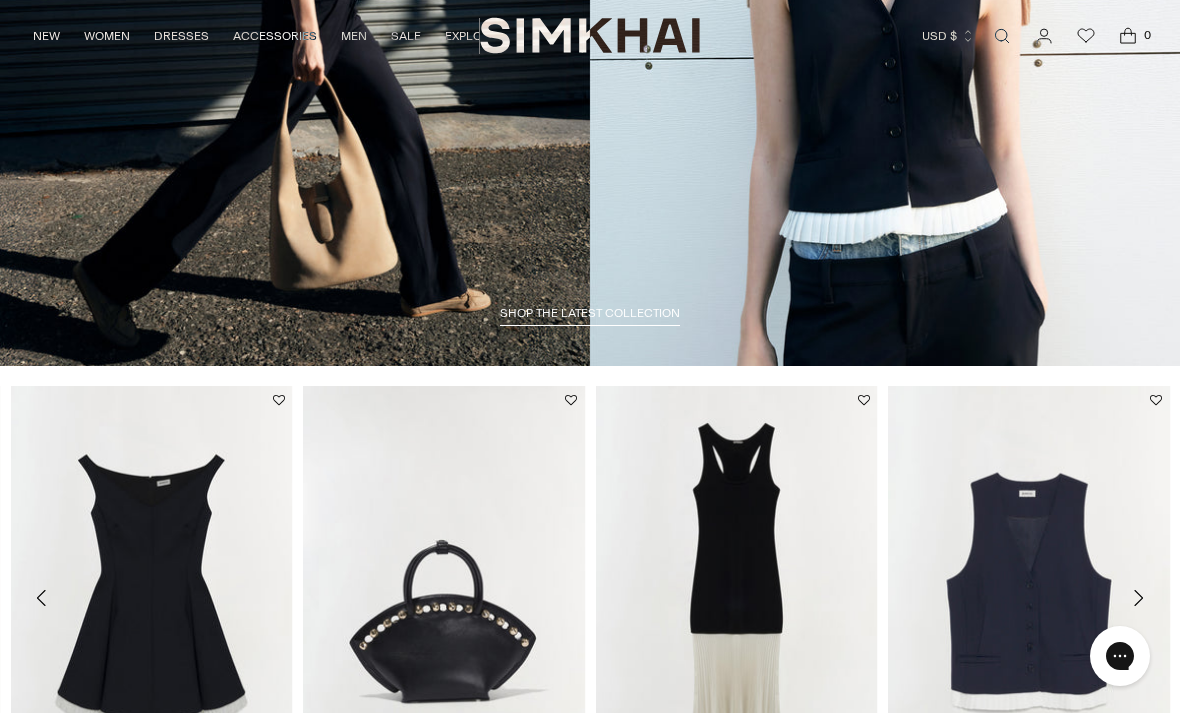 scroll, scrollTop: 1067, scrollLeft: 0, axis: vertical 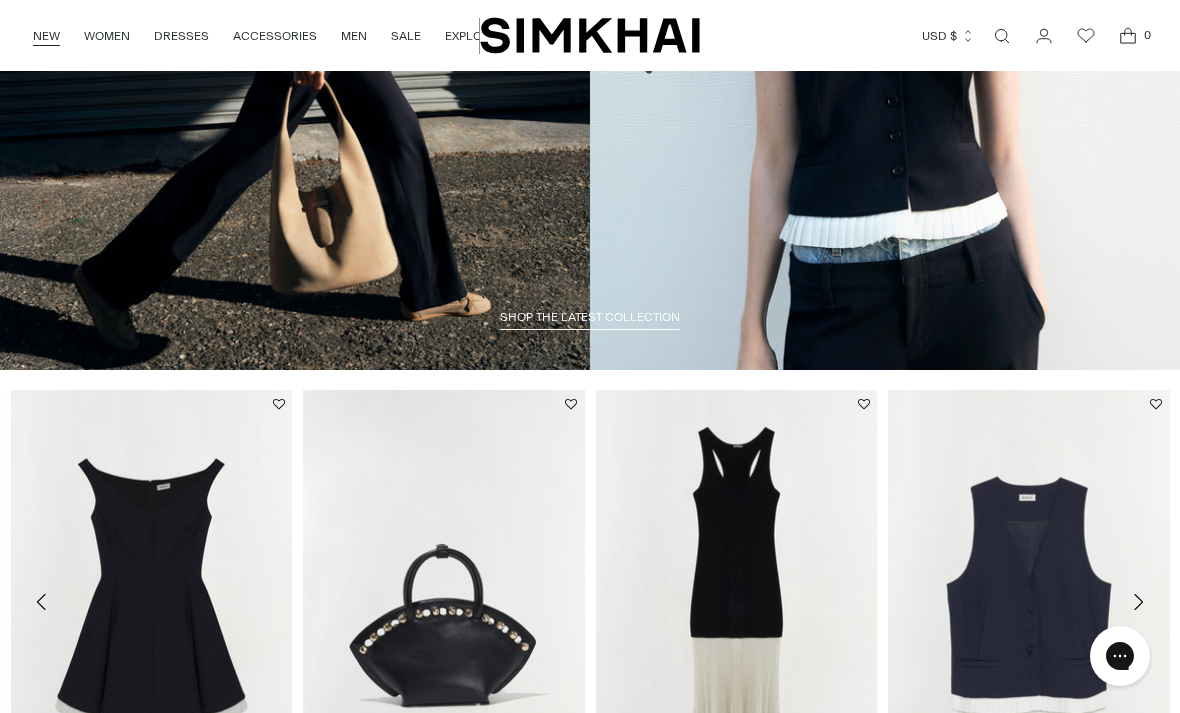 click on "NEW" at bounding box center [46, 36] 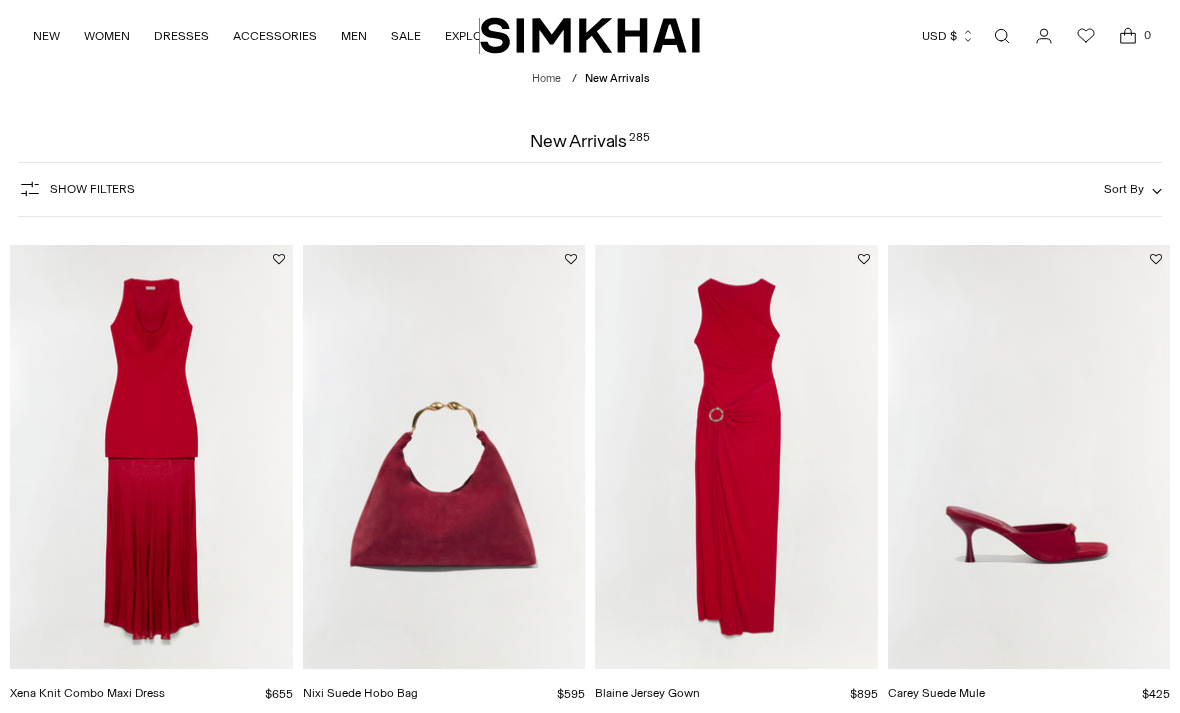 scroll, scrollTop: 0, scrollLeft: 0, axis: both 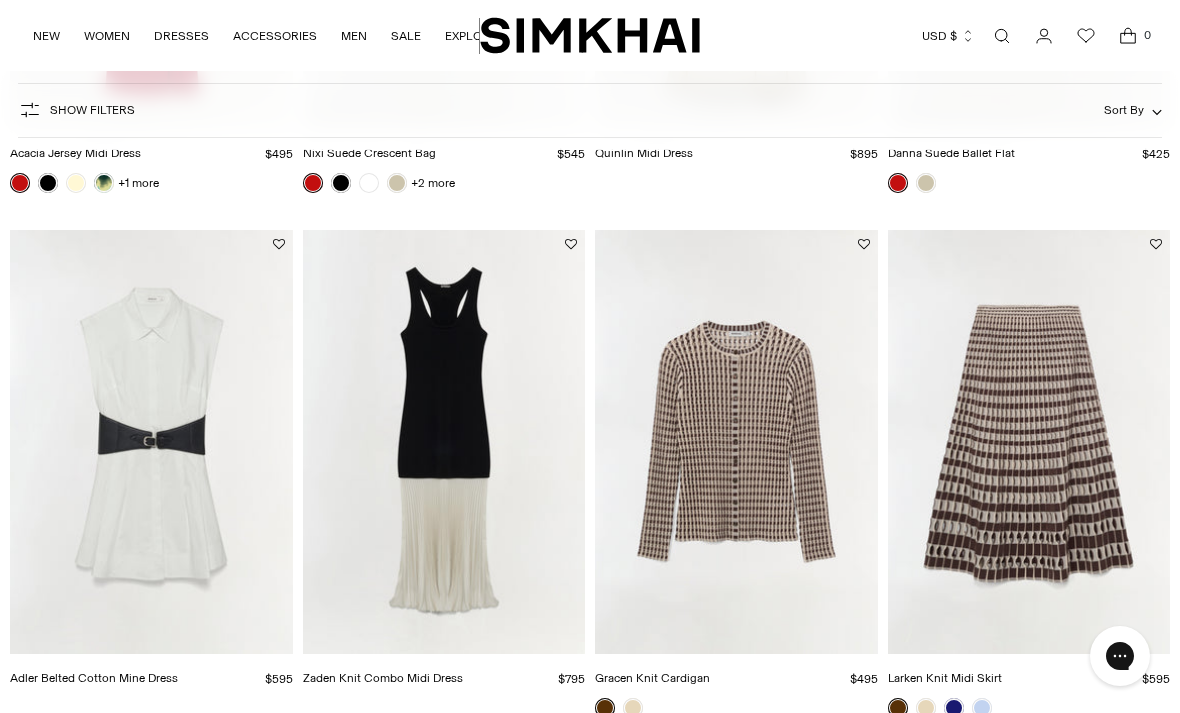 click at bounding box center (151, 442) 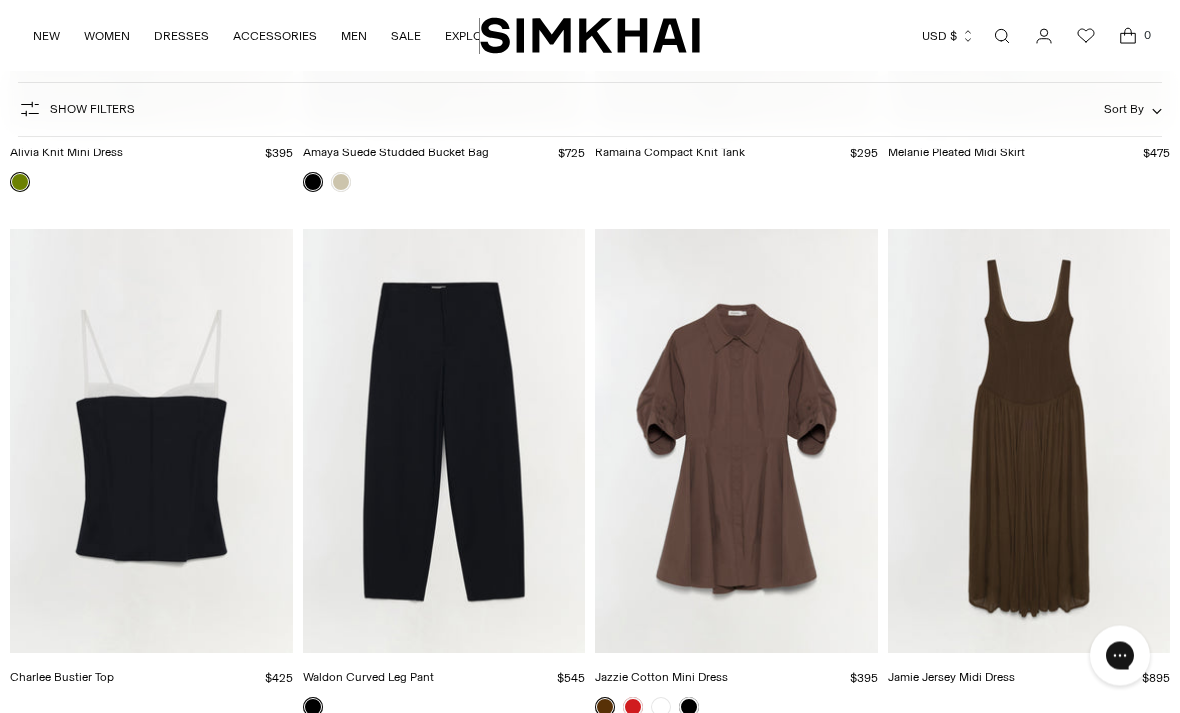 scroll, scrollTop: 4214, scrollLeft: 0, axis: vertical 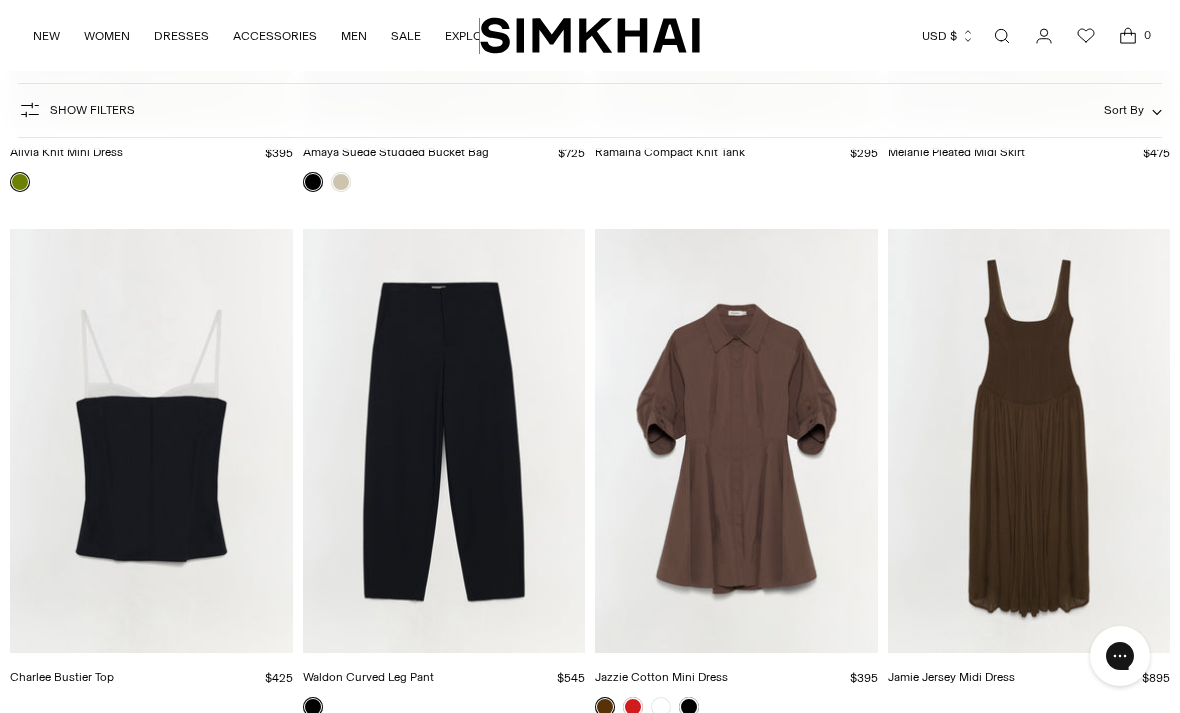 click at bounding box center (736, 441) 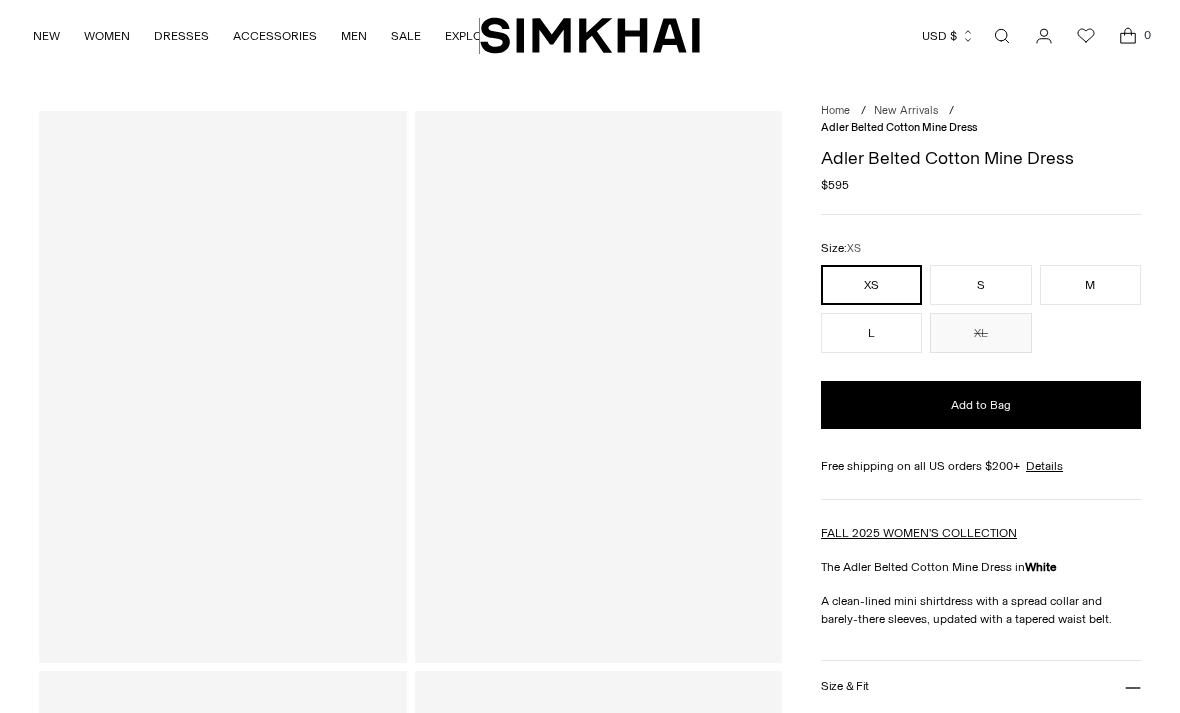 scroll, scrollTop: 0, scrollLeft: 0, axis: both 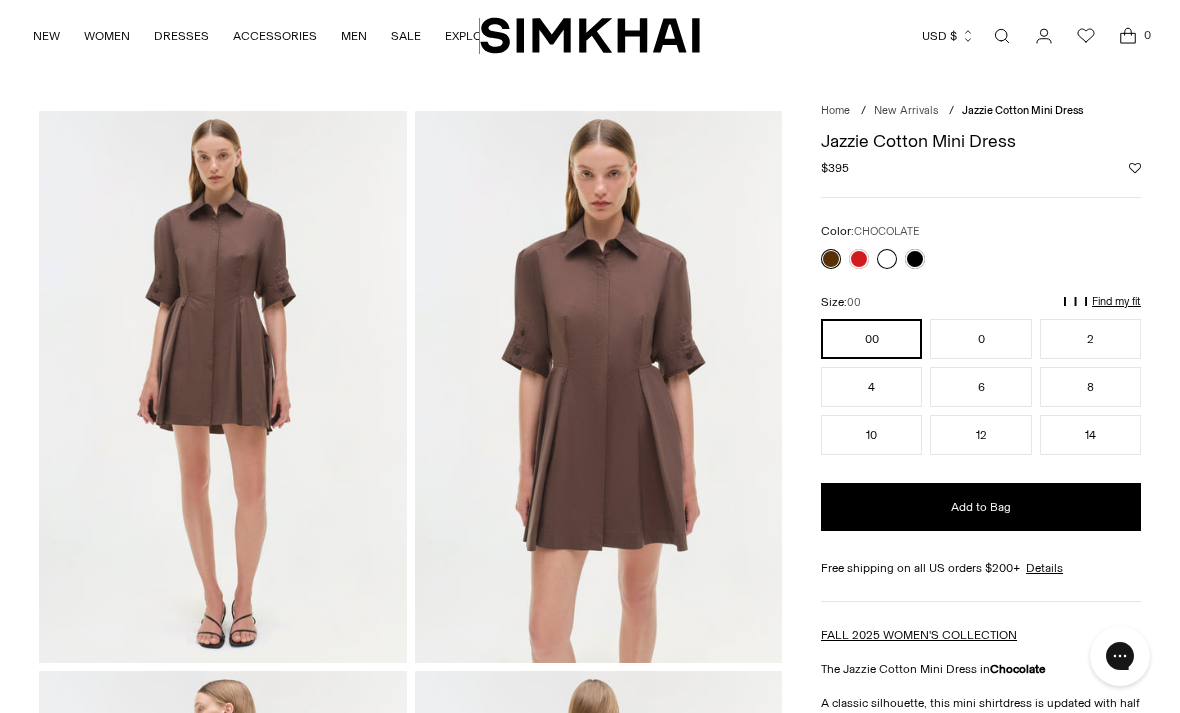 click at bounding box center (887, 259) 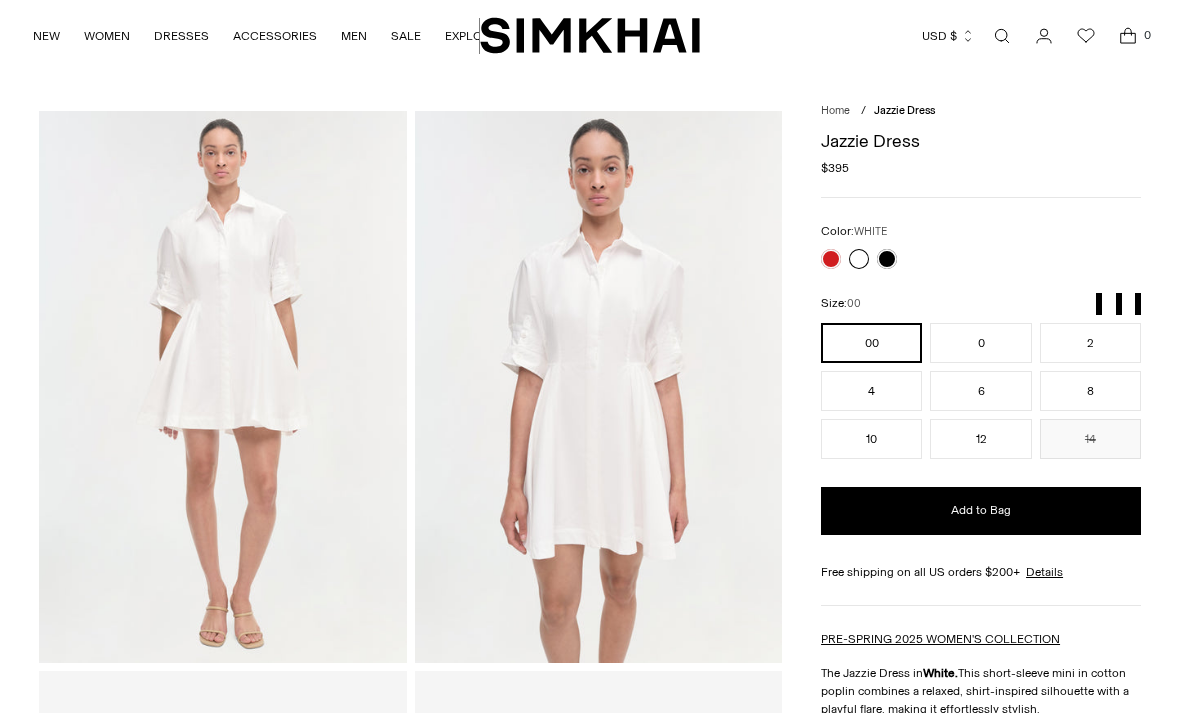 scroll, scrollTop: 0, scrollLeft: 0, axis: both 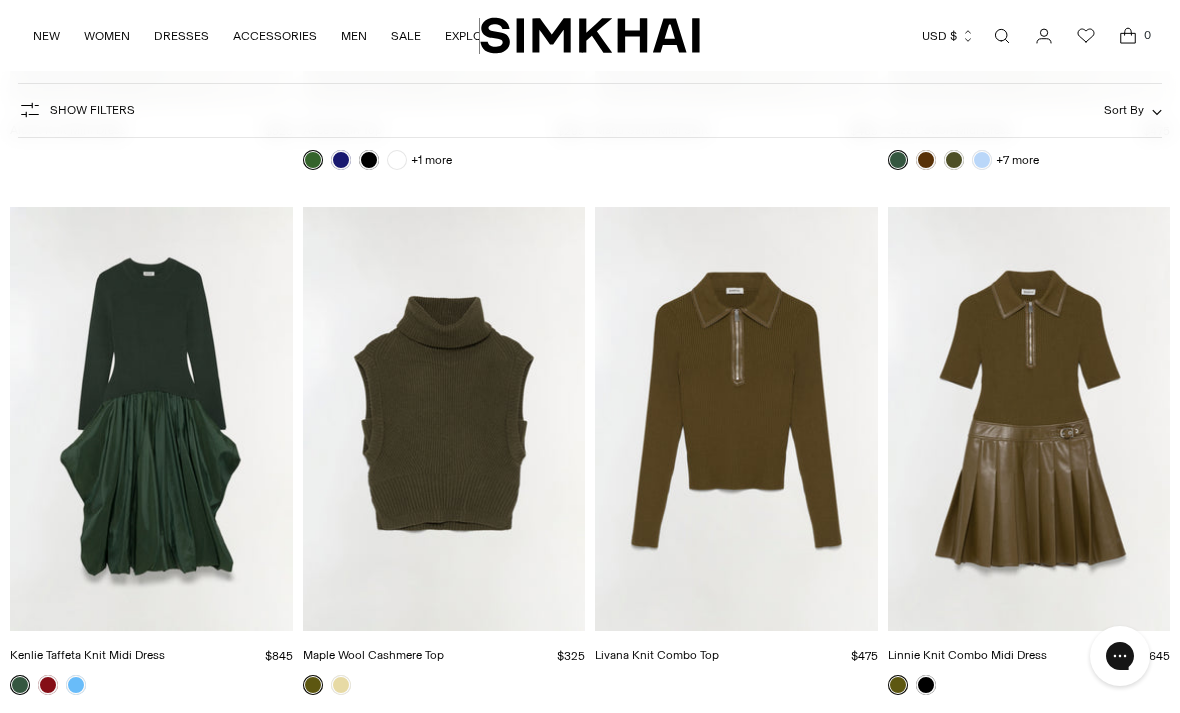 click at bounding box center [1029, 419] 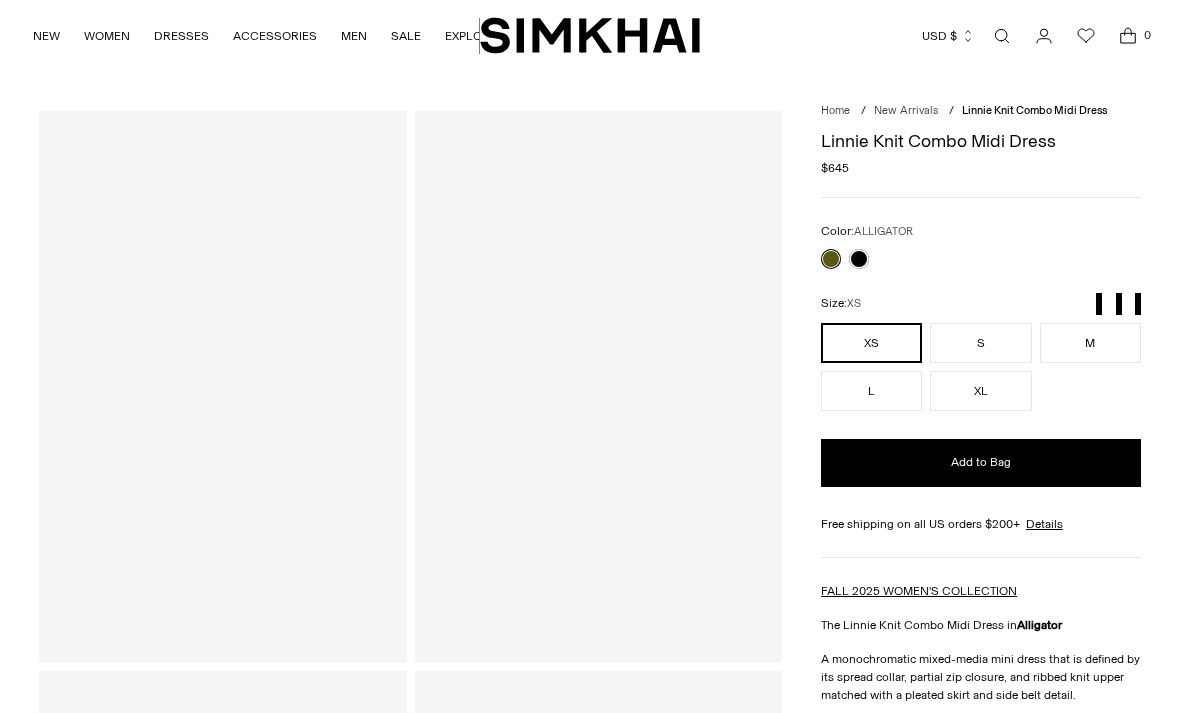 scroll, scrollTop: 0, scrollLeft: 0, axis: both 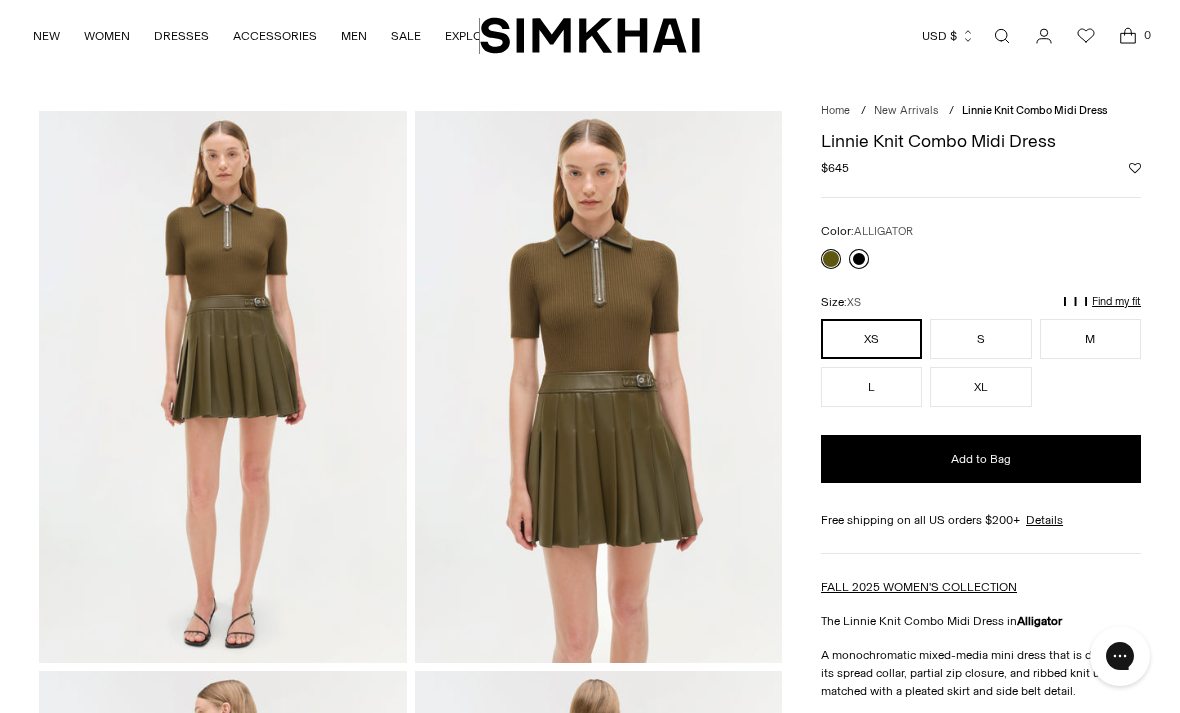 click at bounding box center [859, 259] 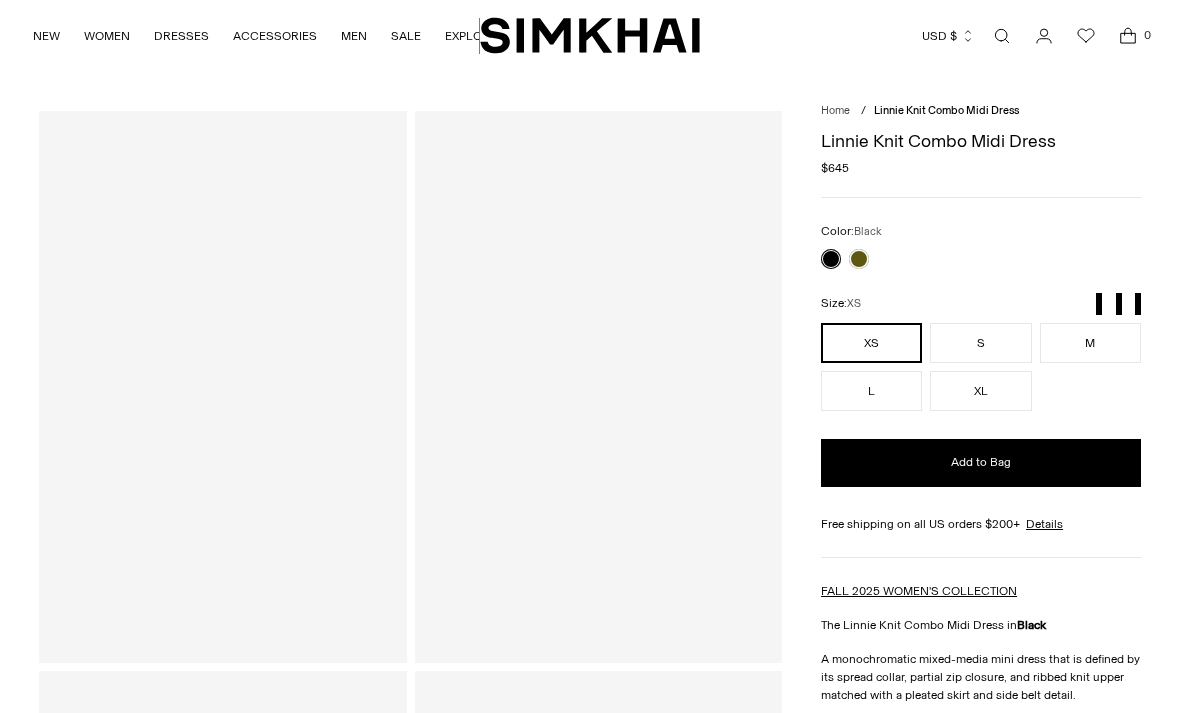 scroll, scrollTop: 0, scrollLeft: 0, axis: both 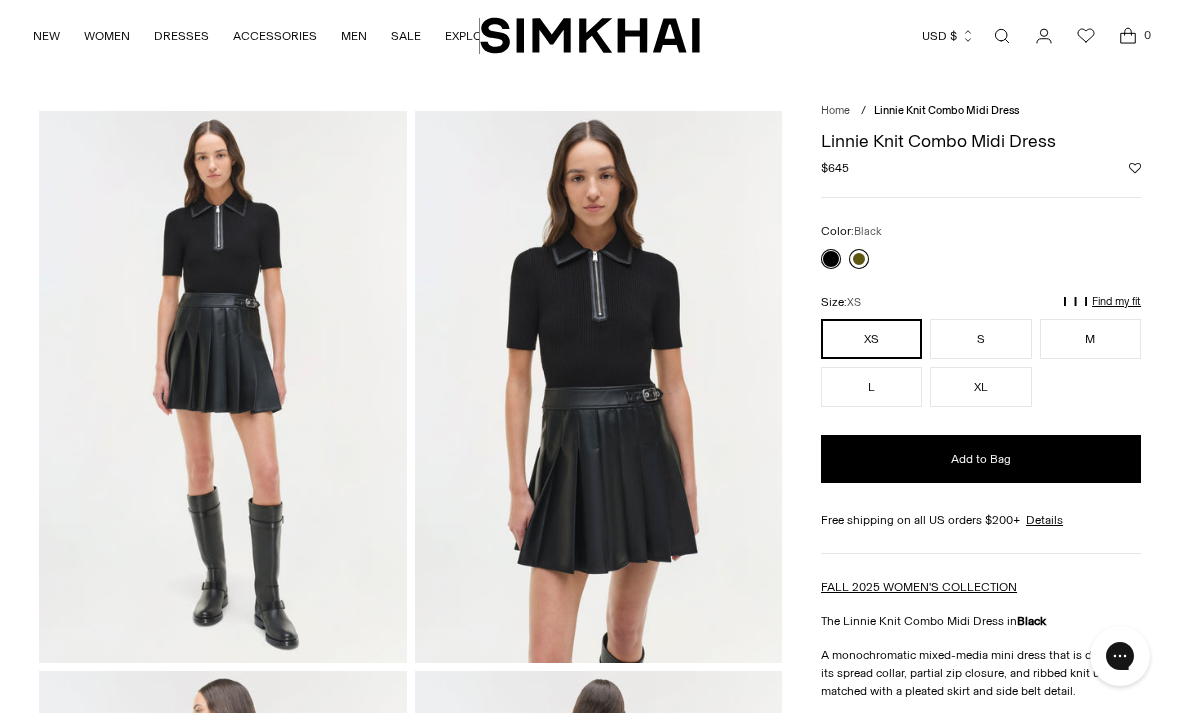 click at bounding box center [859, 259] 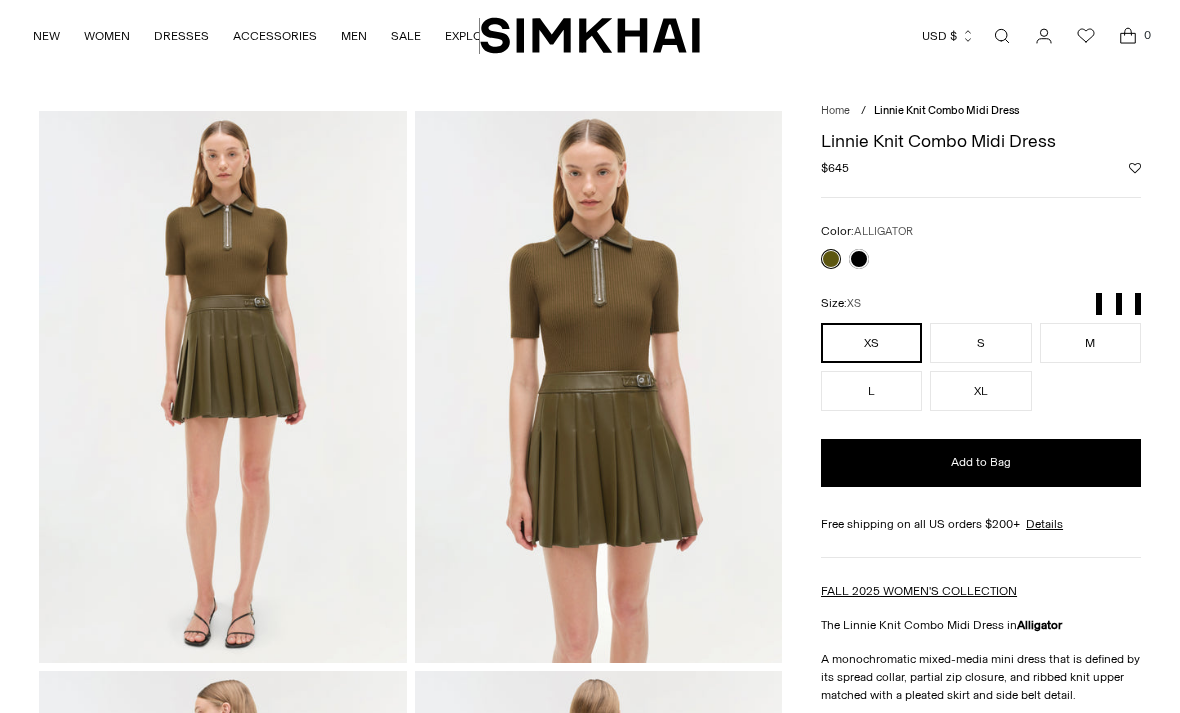 scroll, scrollTop: 0, scrollLeft: 0, axis: both 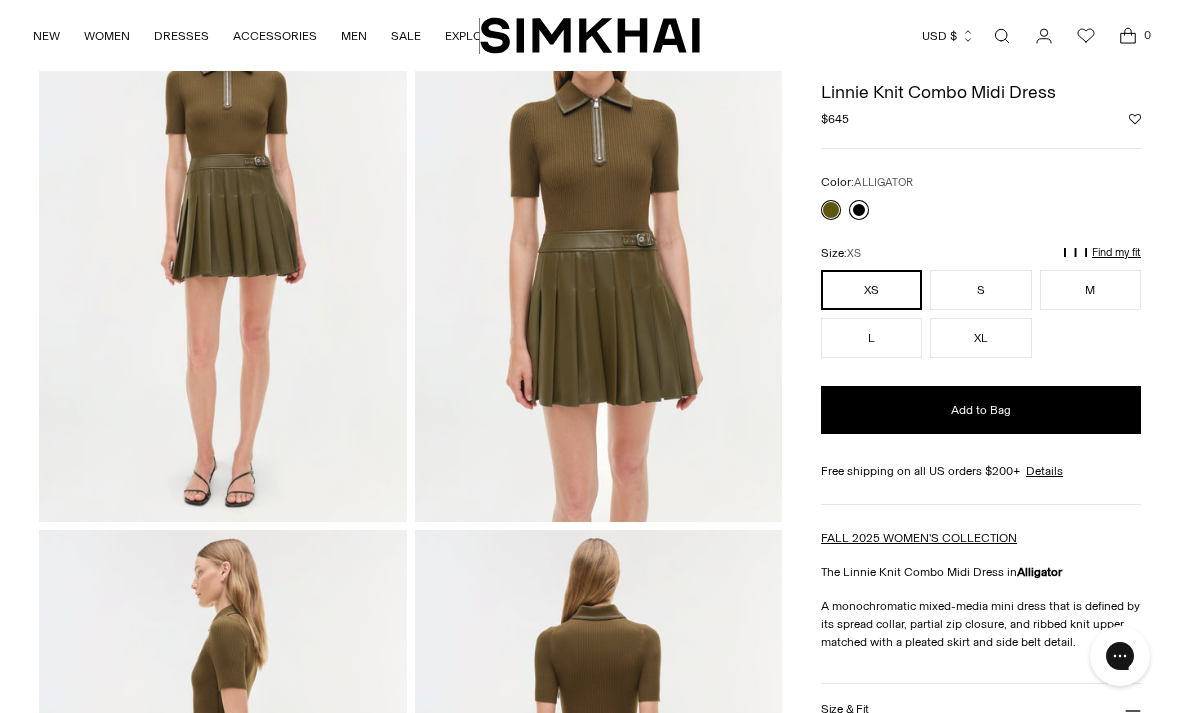 click at bounding box center [859, 210] 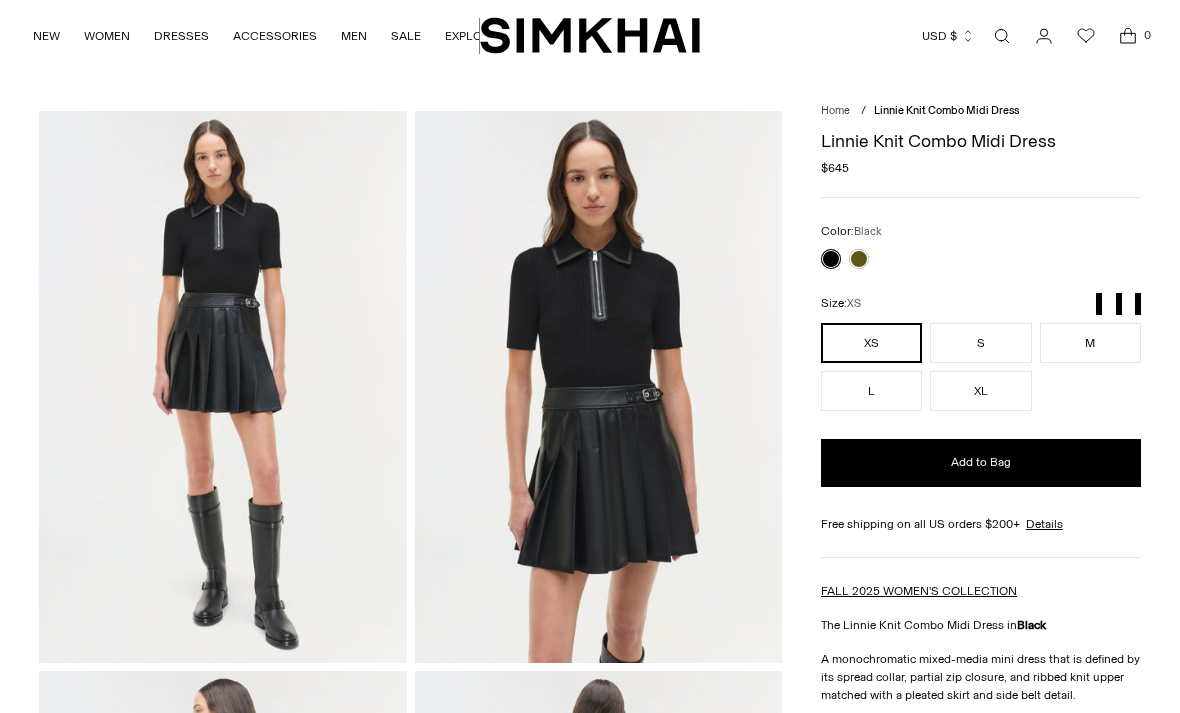 scroll, scrollTop: 0, scrollLeft: 0, axis: both 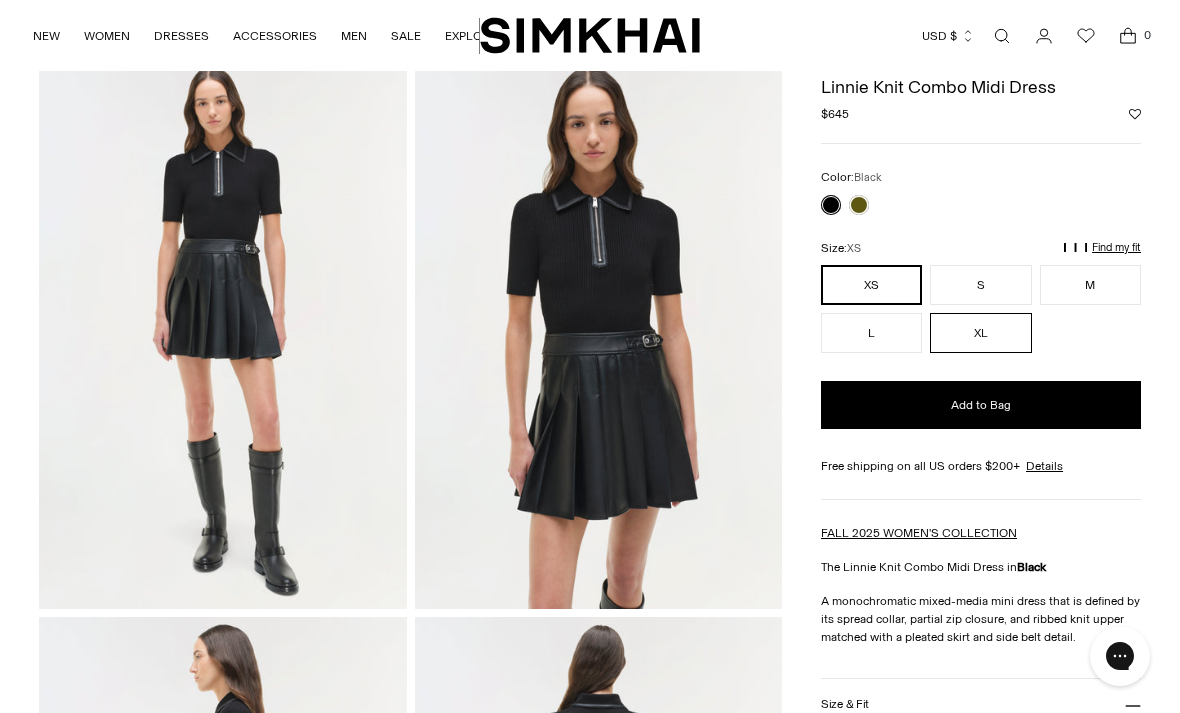 click on "XL" at bounding box center [980, 333] 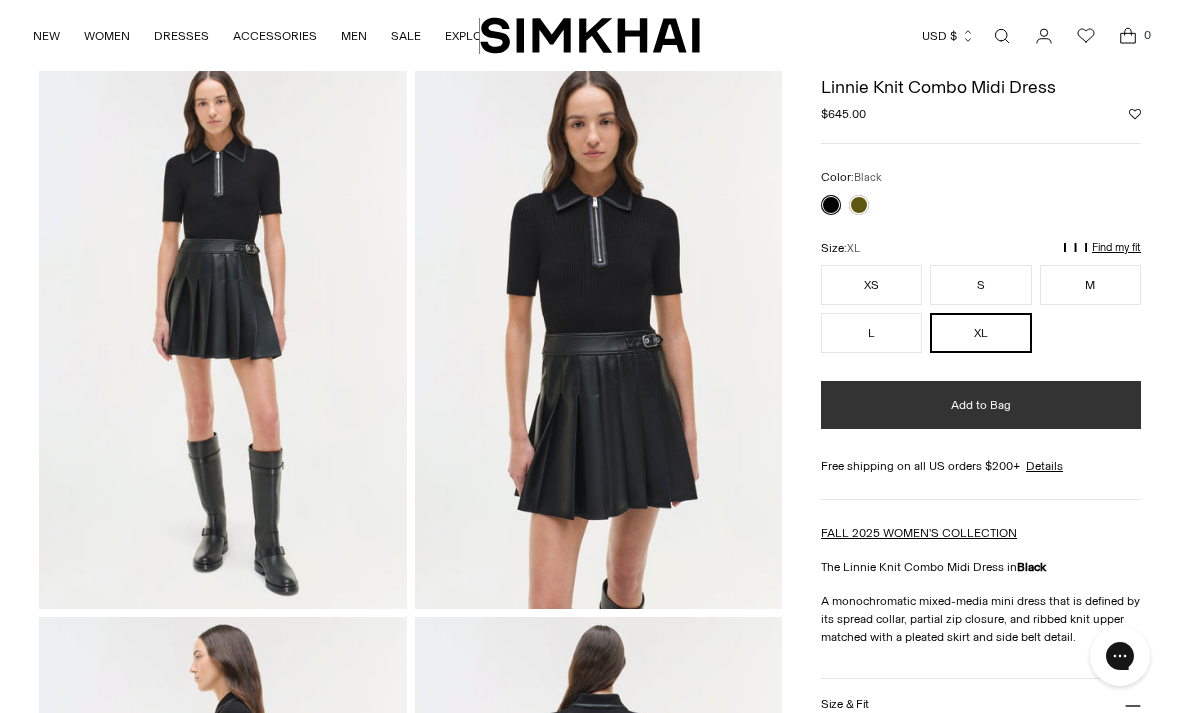 click on "Add to Bag" at bounding box center (981, 405) 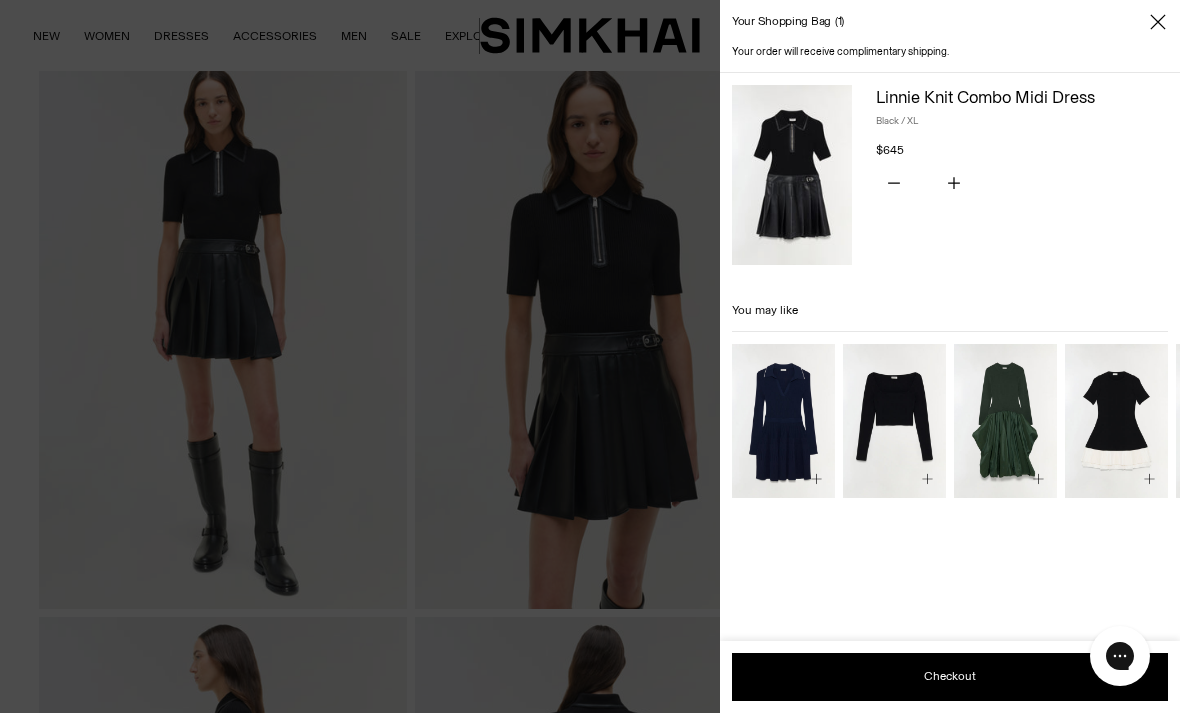 click 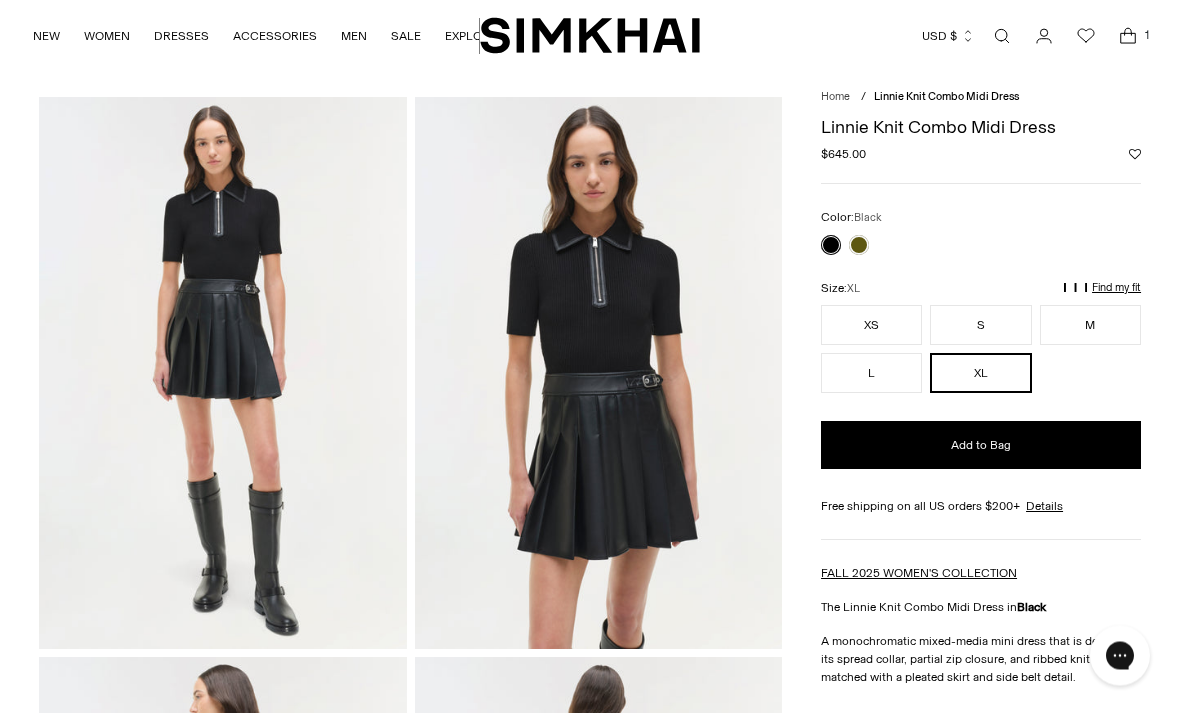 scroll, scrollTop: 0, scrollLeft: 0, axis: both 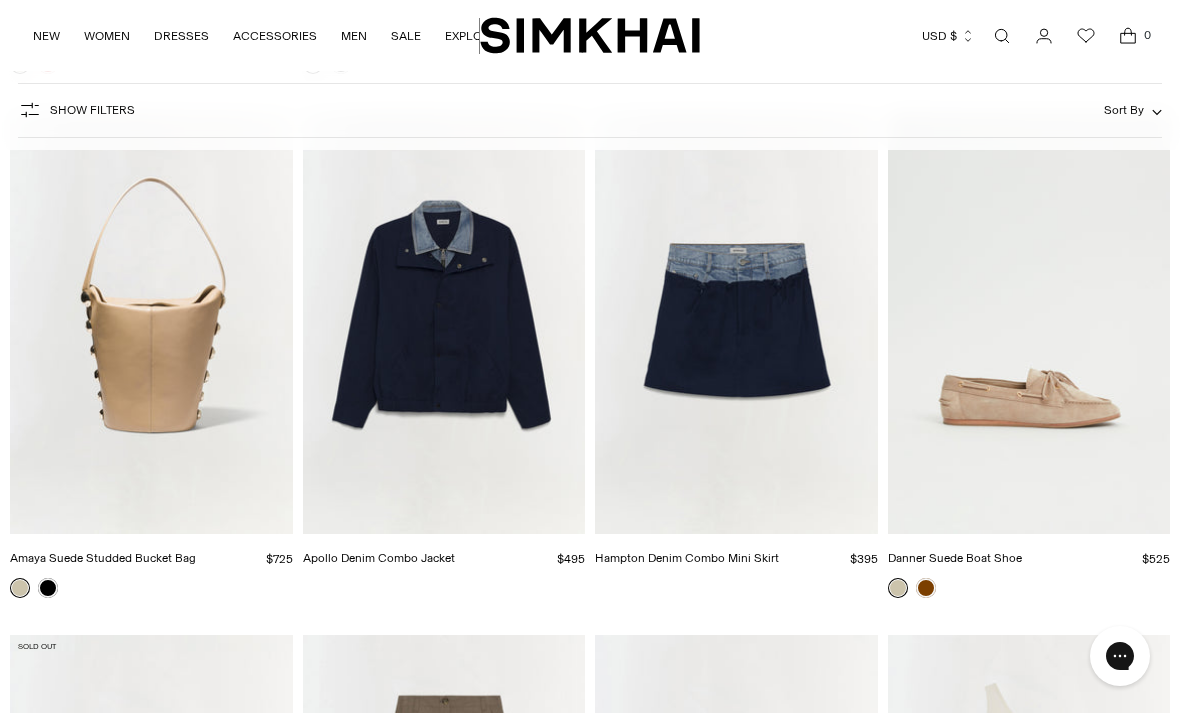click at bounding box center [444, 323] 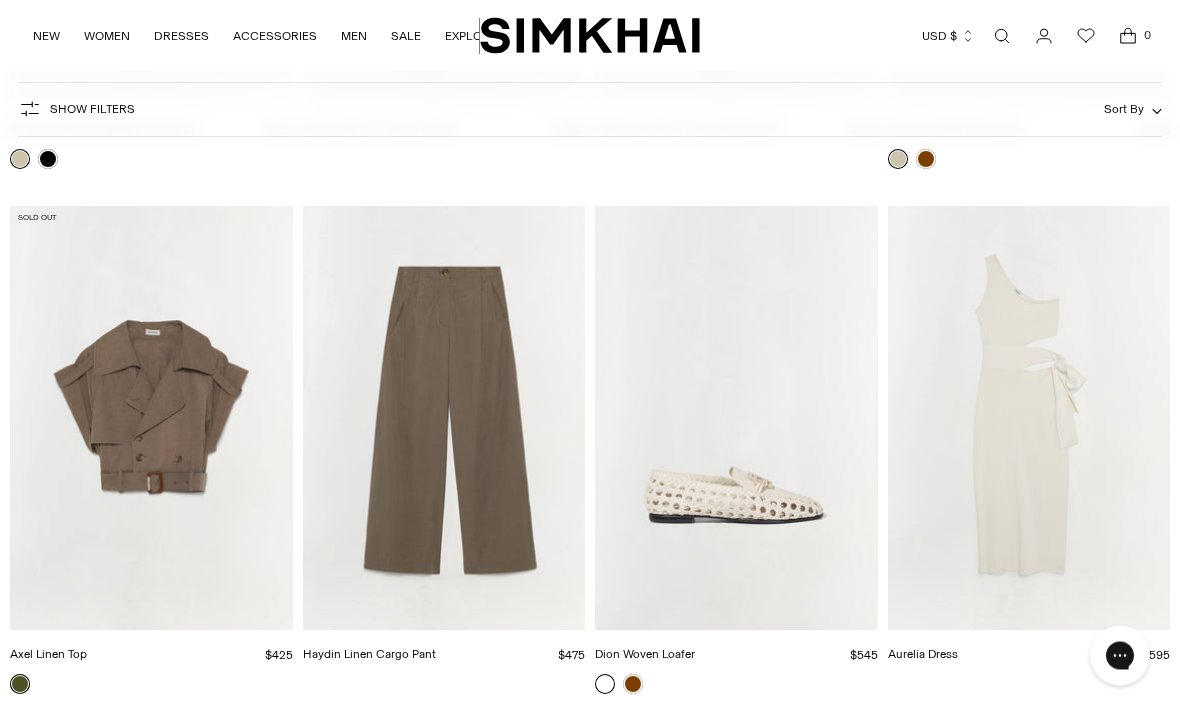 scroll, scrollTop: 19979, scrollLeft: 0, axis: vertical 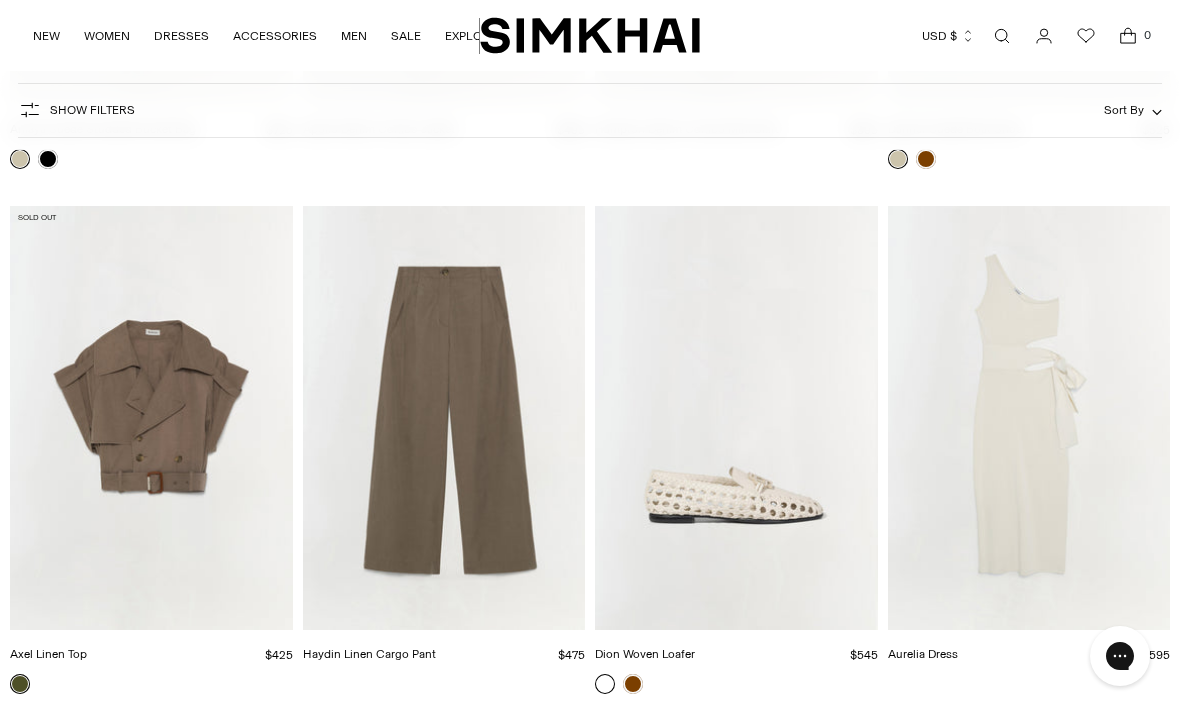 click at bounding box center [151, 418] 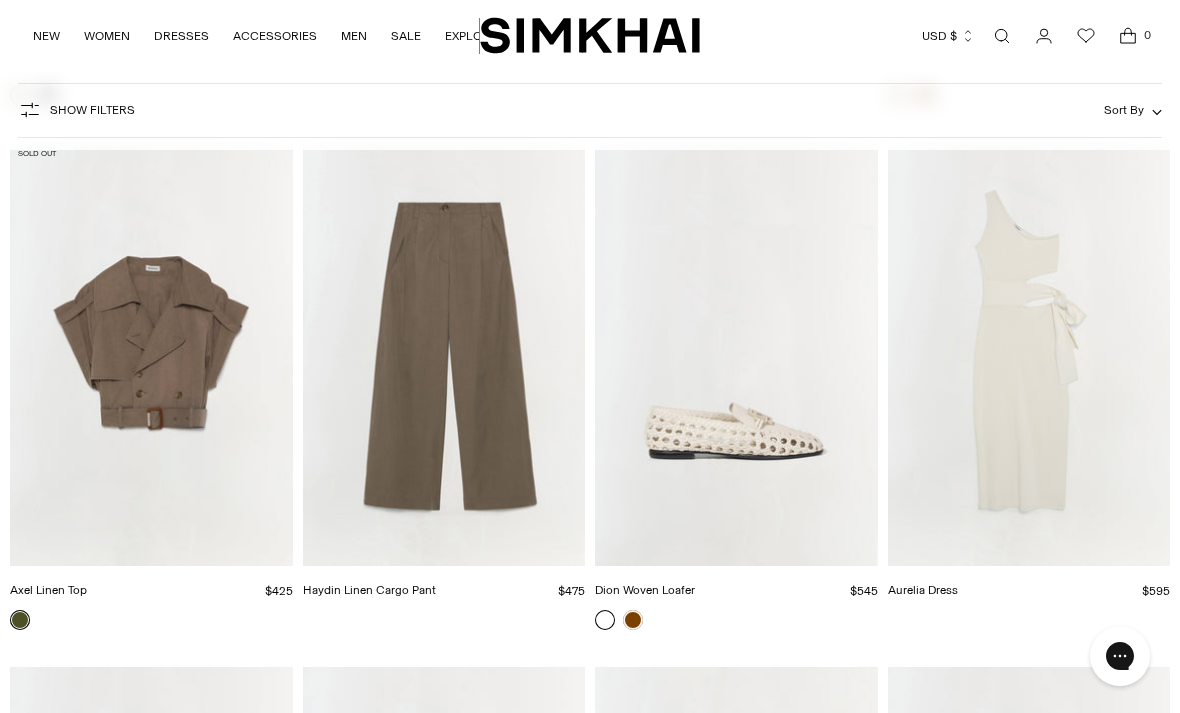 click at bounding box center (736, 354) 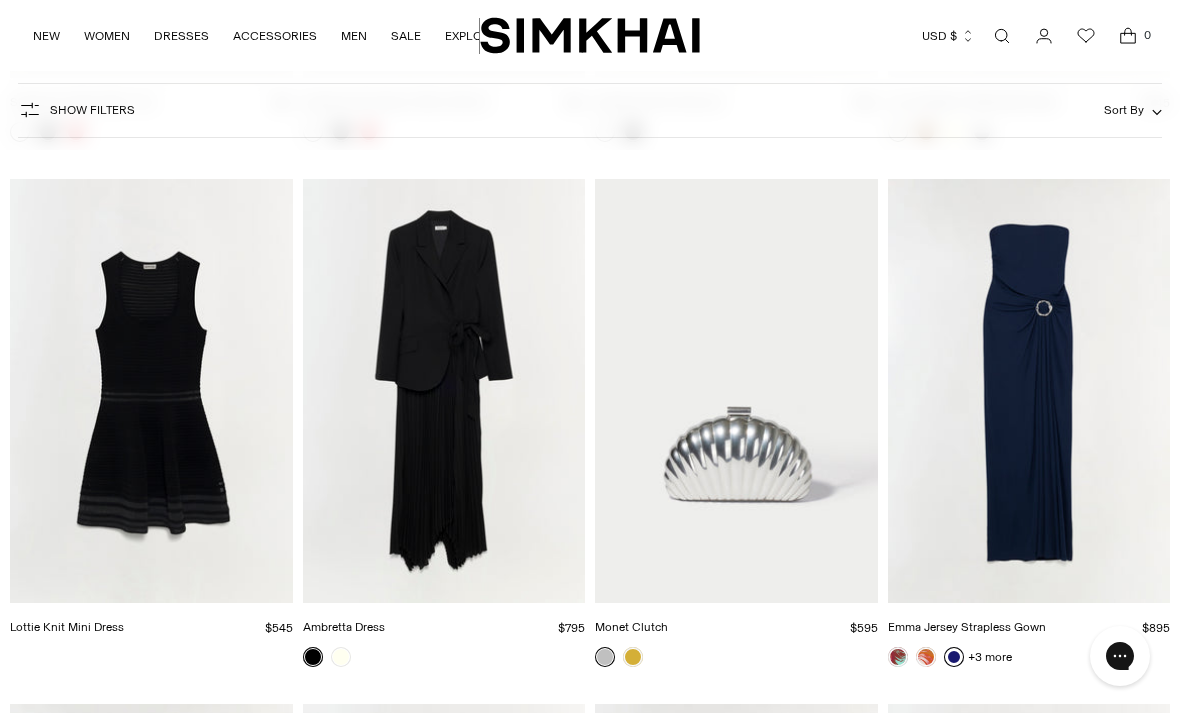 scroll, scrollTop: 22104, scrollLeft: 0, axis: vertical 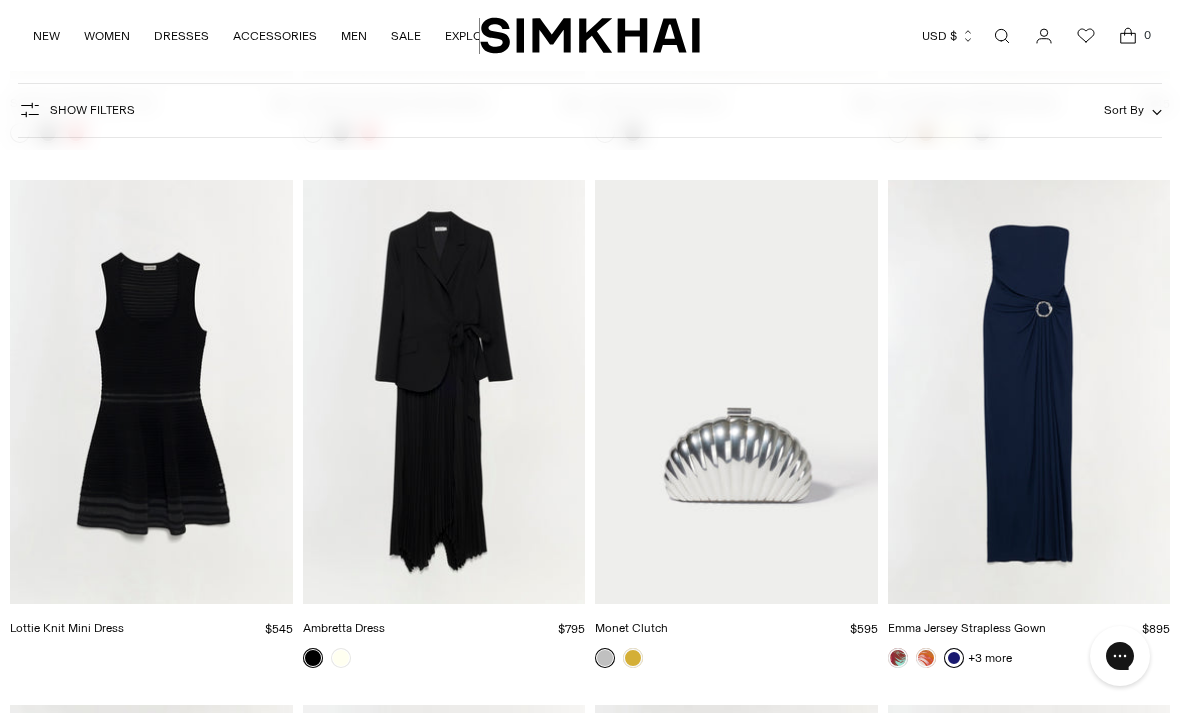 click at bounding box center [444, 392] 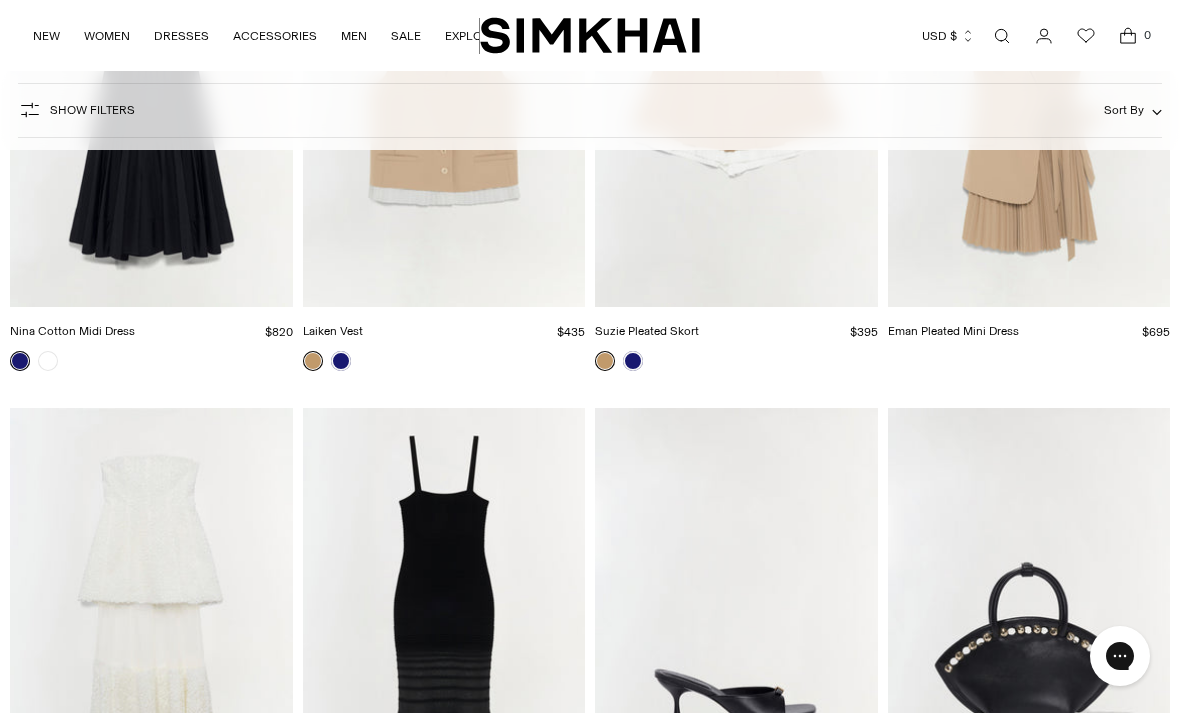 scroll, scrollTop: 22670, scrollLeft: 0, axis: vertical 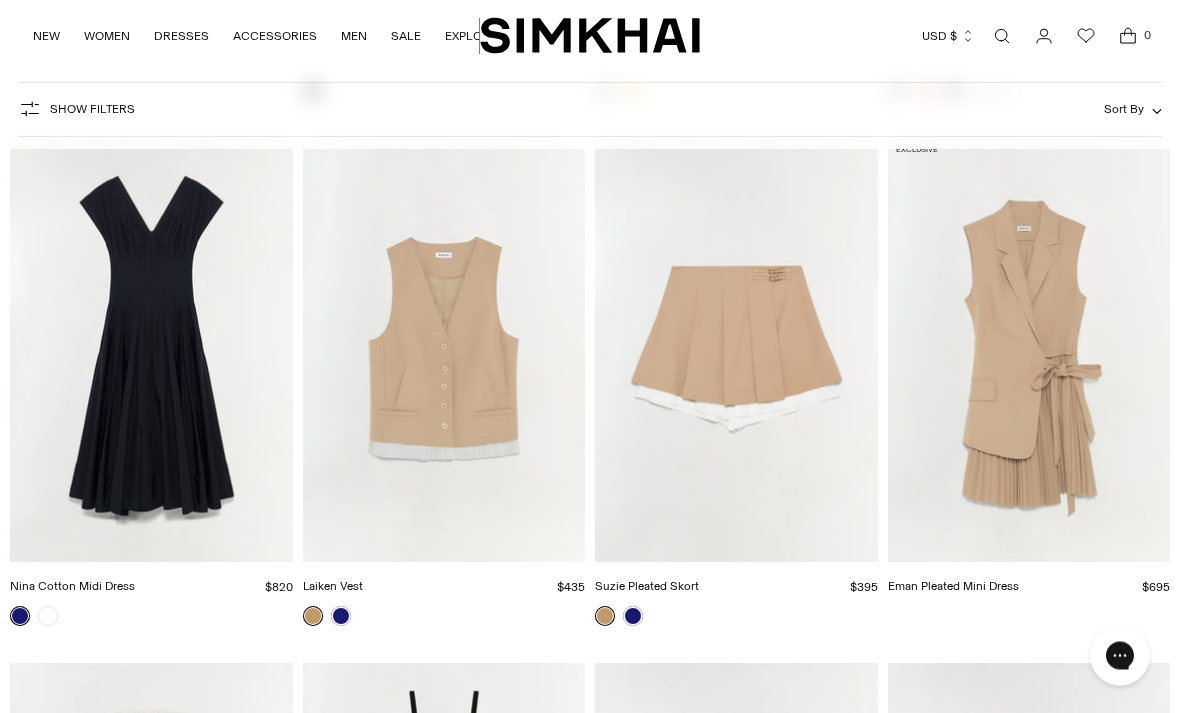 click at bounding box center [1029, 351] 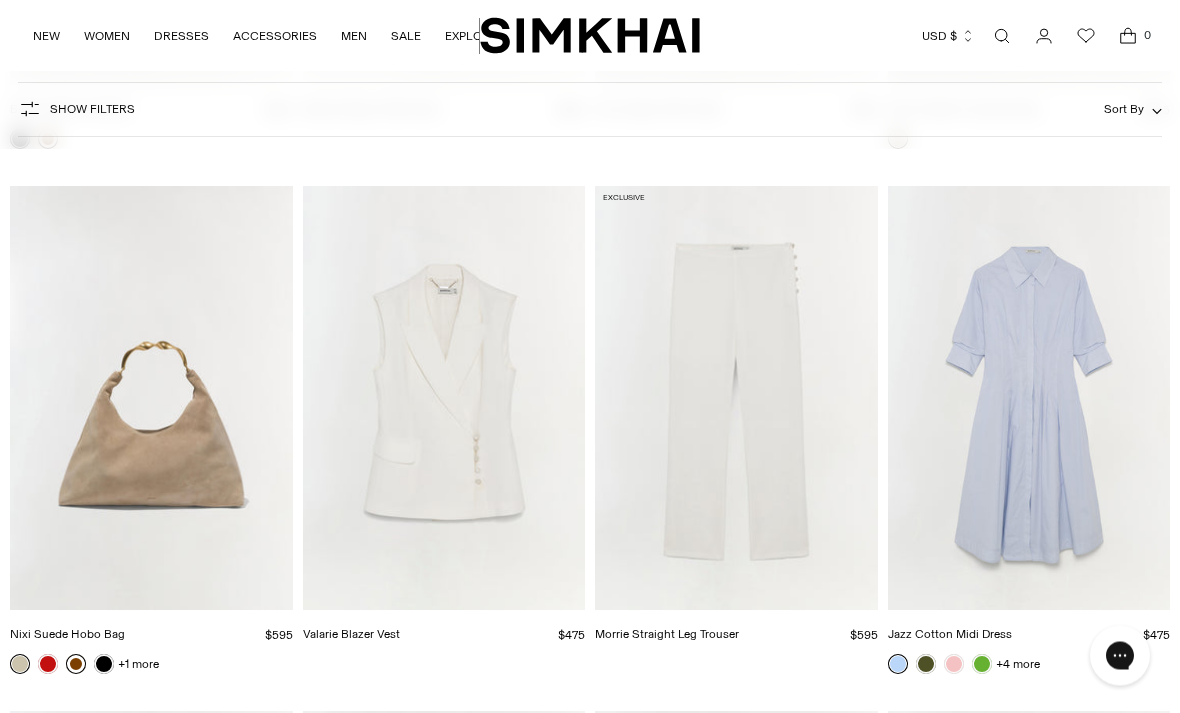 scroll, scrollTop: 25247, scrollLeft: 0, axis: vertical 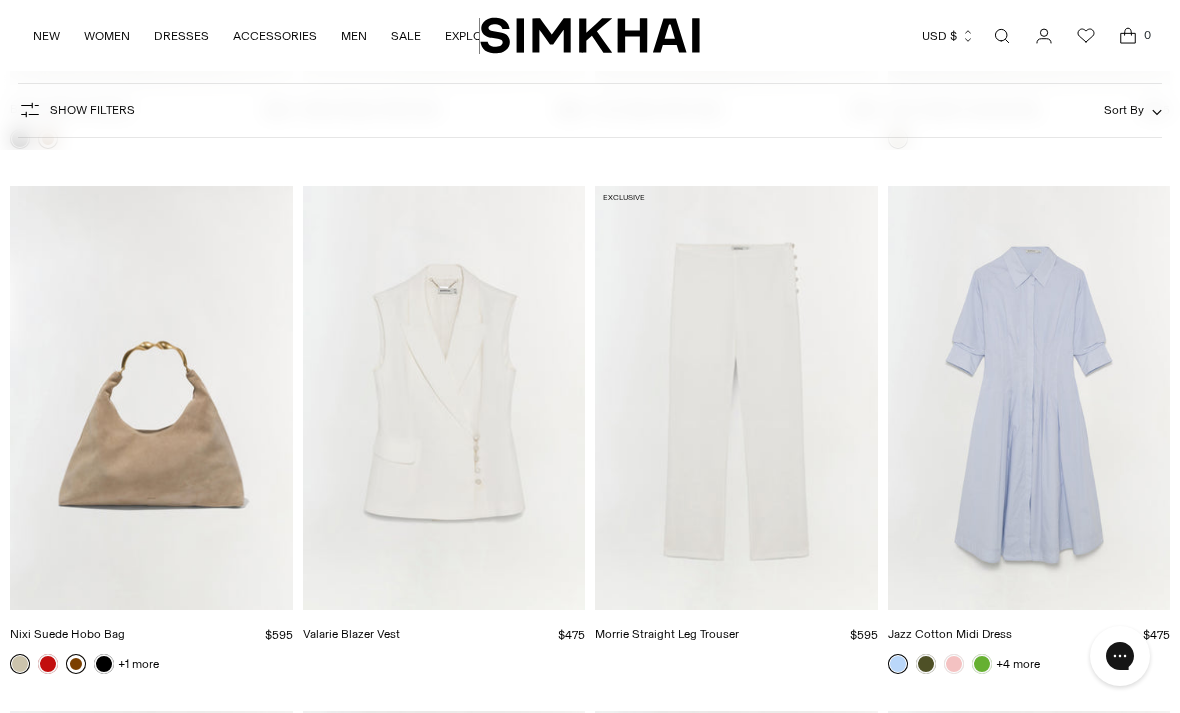 click at bounding box center (444, 398) 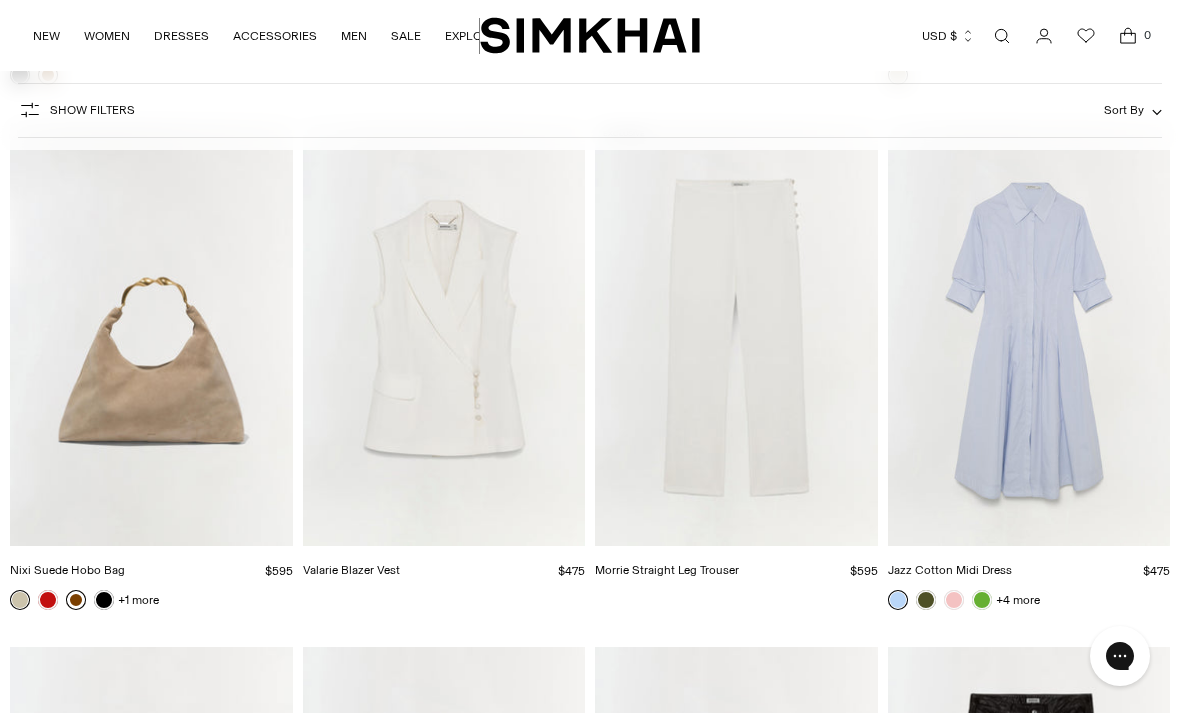 click at bounding box center (736, 334) 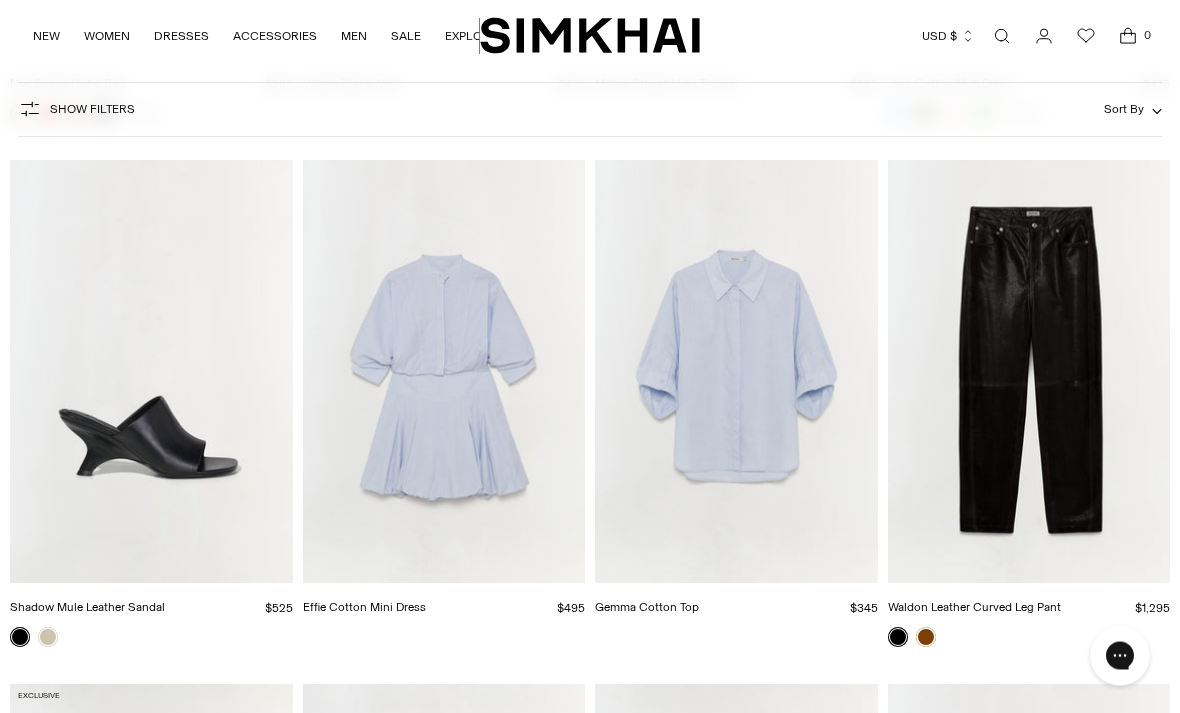 scroll, scrollTop: 25798, scrollLeft: 0, axis: vertical 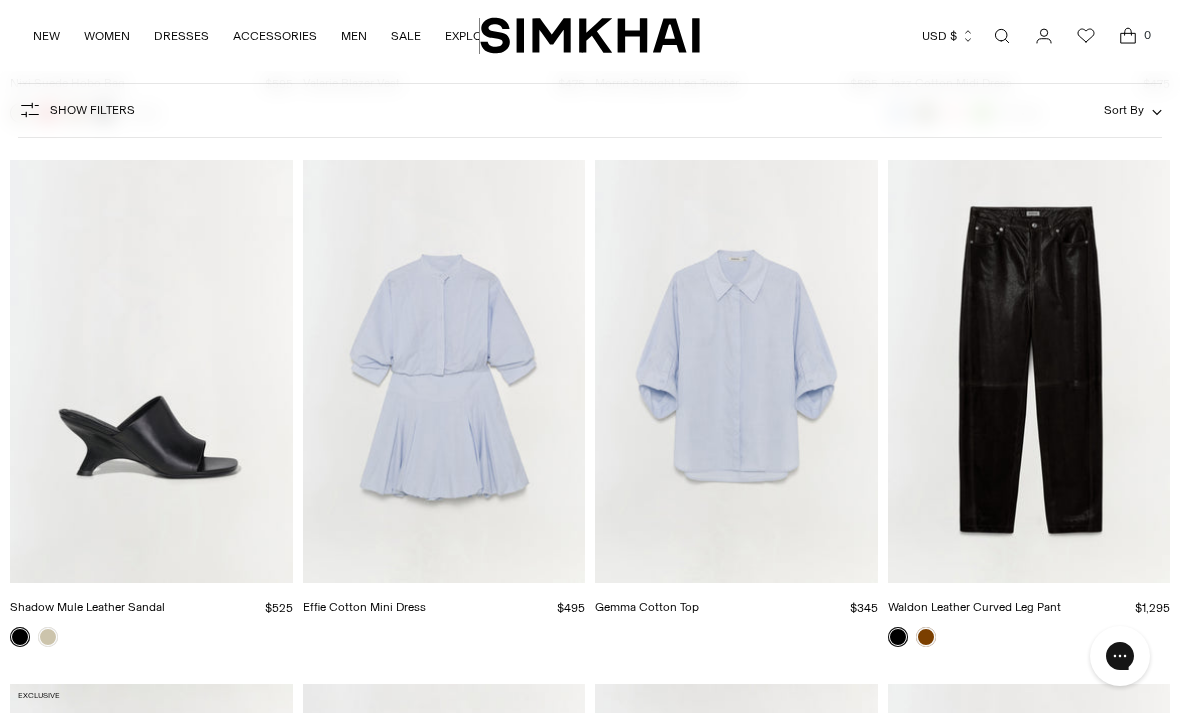 click at bounding box center (444, 372) 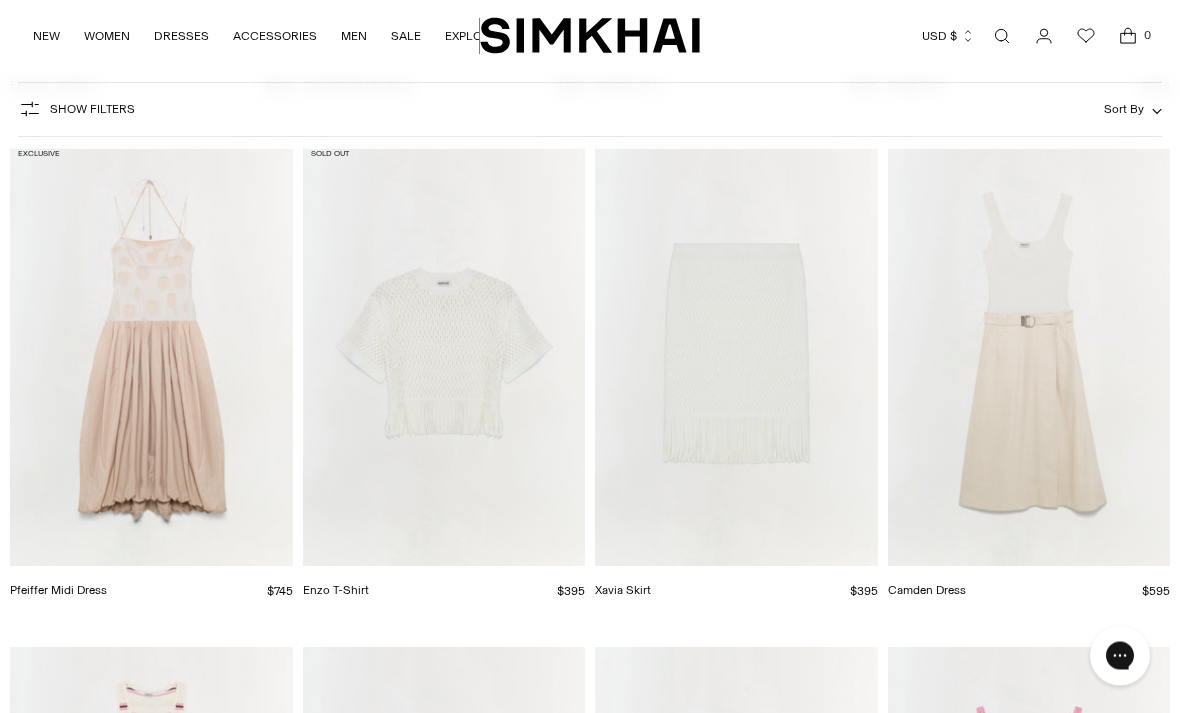 scroll, scrollTop: 33021, scrollLeft: 0, axis: vertical 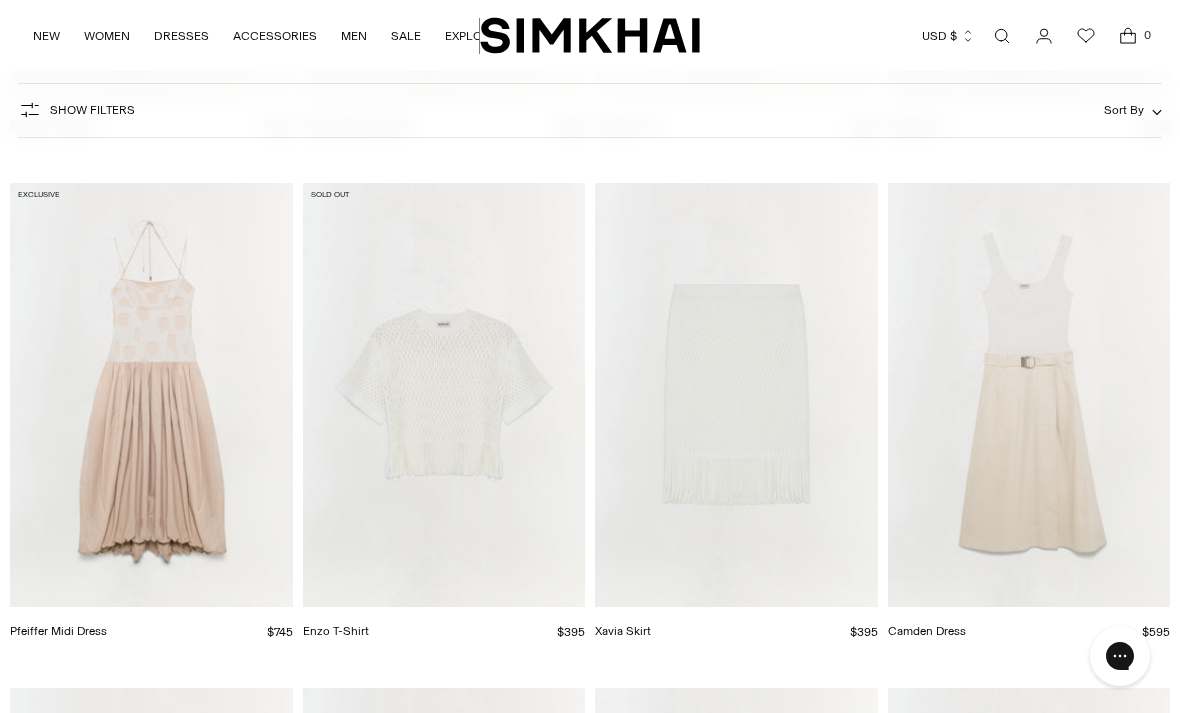 click at bounding box center [1029, 395] 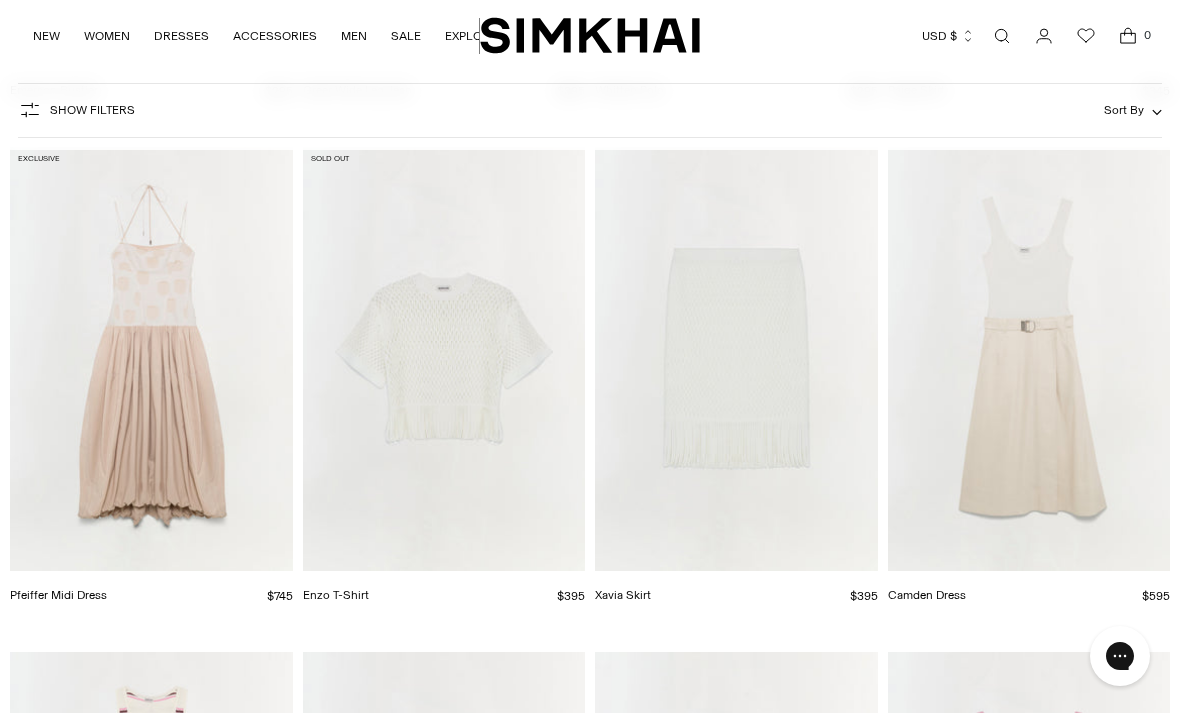 scroll, scrollTop: 33024, scrollLeft: 0, axis: vertical 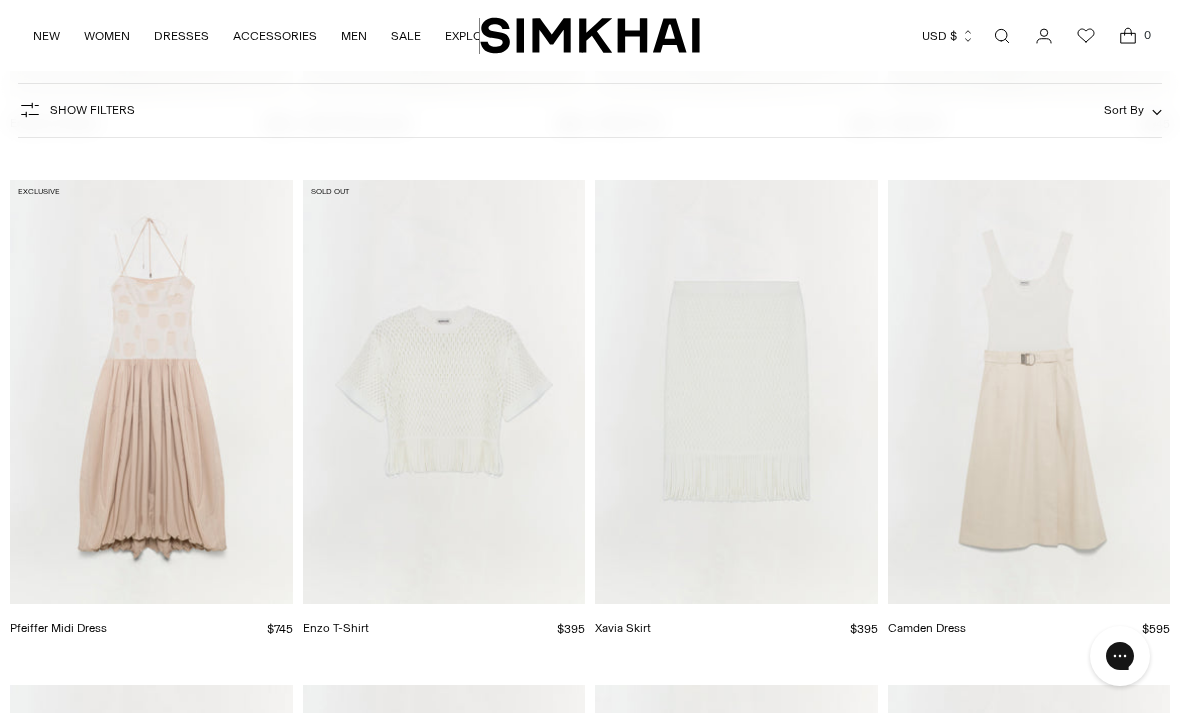 click at bounding box center [151, 392] 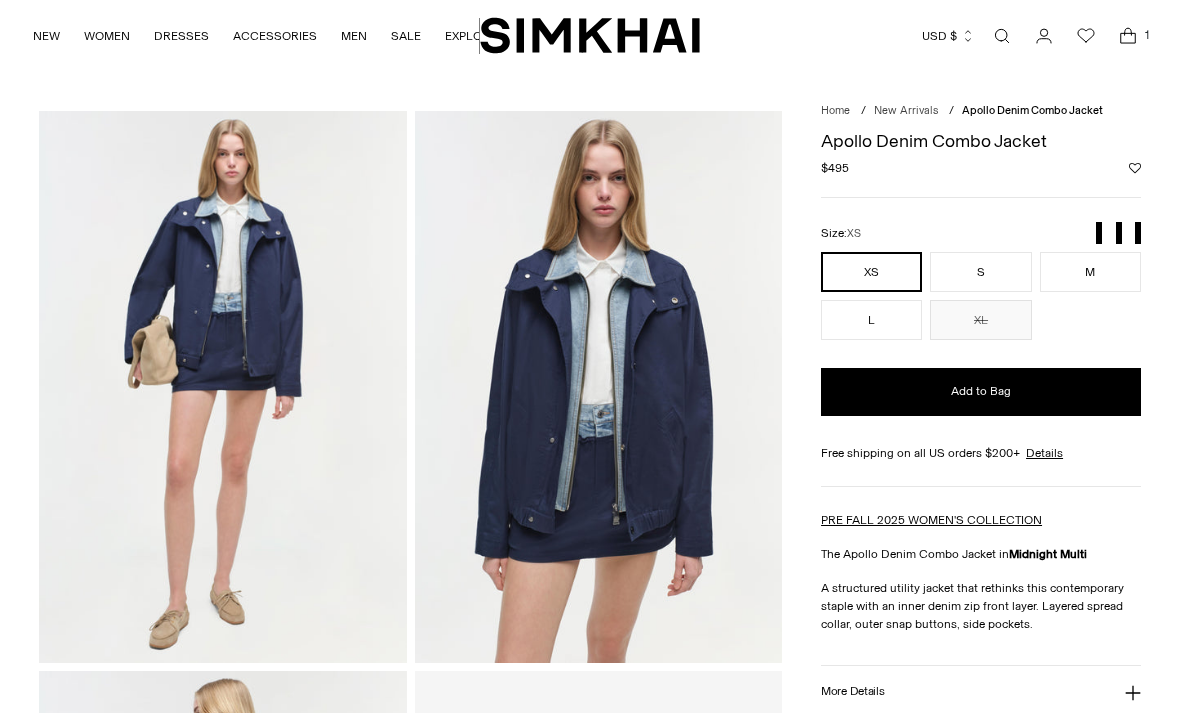 scroll, scrollTop: 0, scrollLeft: 0, axis: both 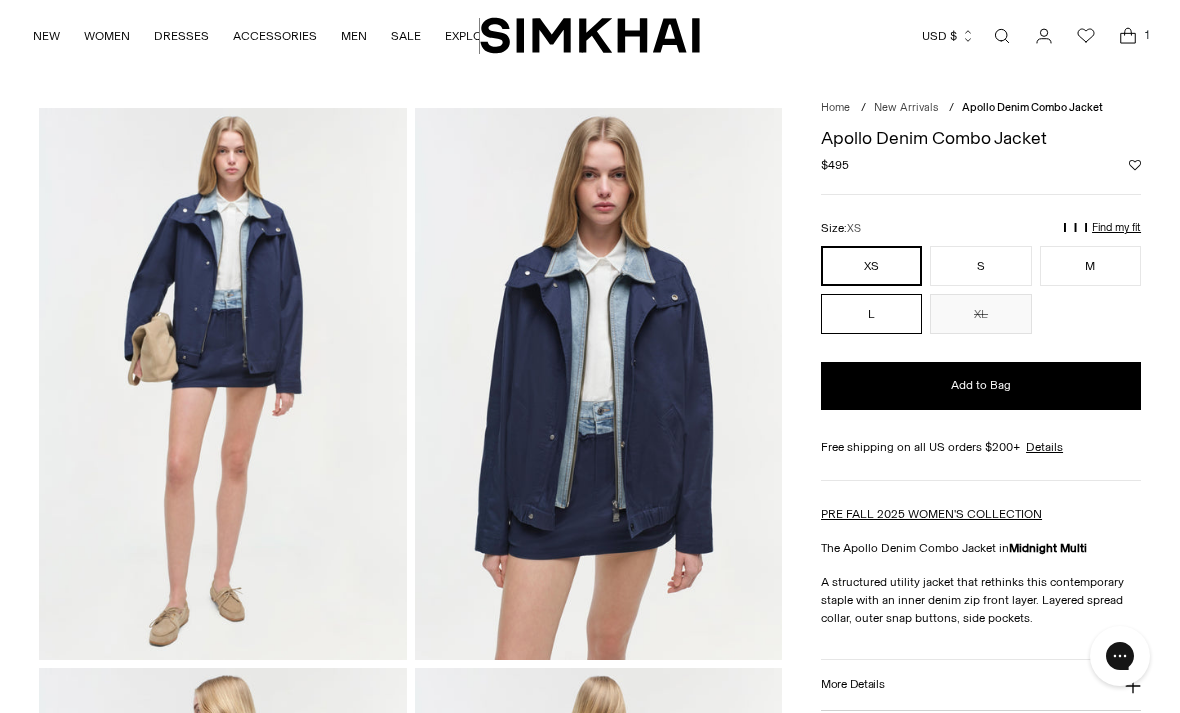 click on "L" at bounding box center [871, 314] 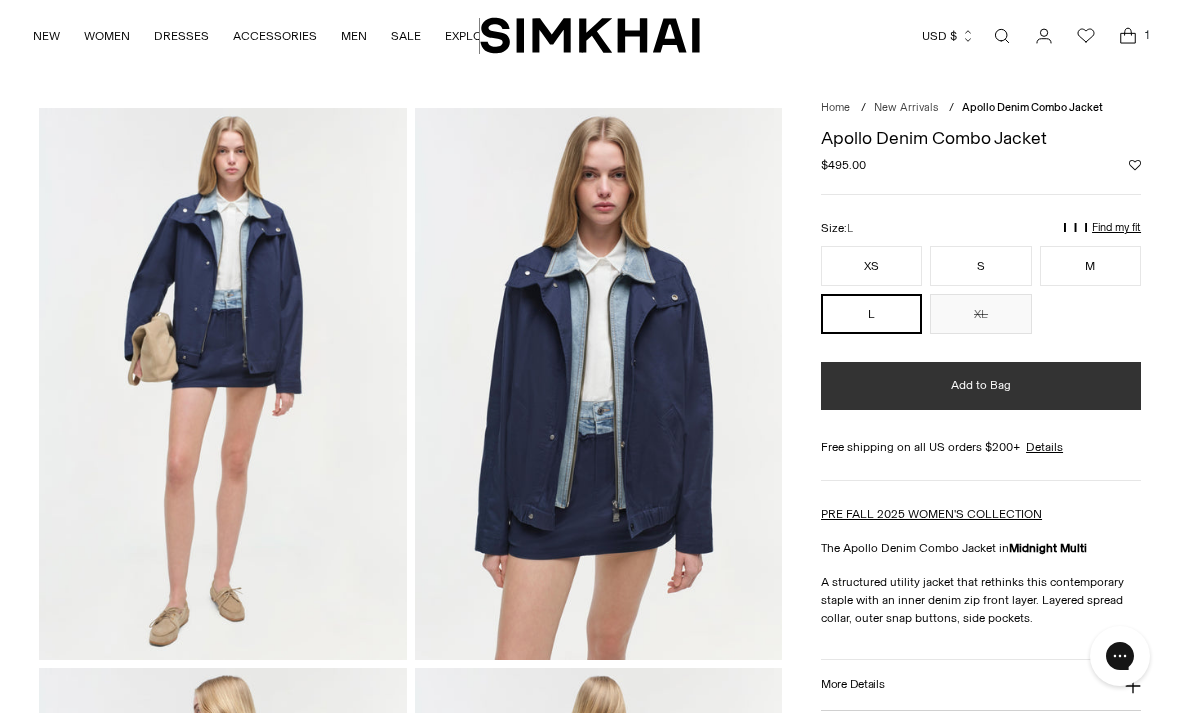 click on "Add to Bag" at bounding box center (981, 385) 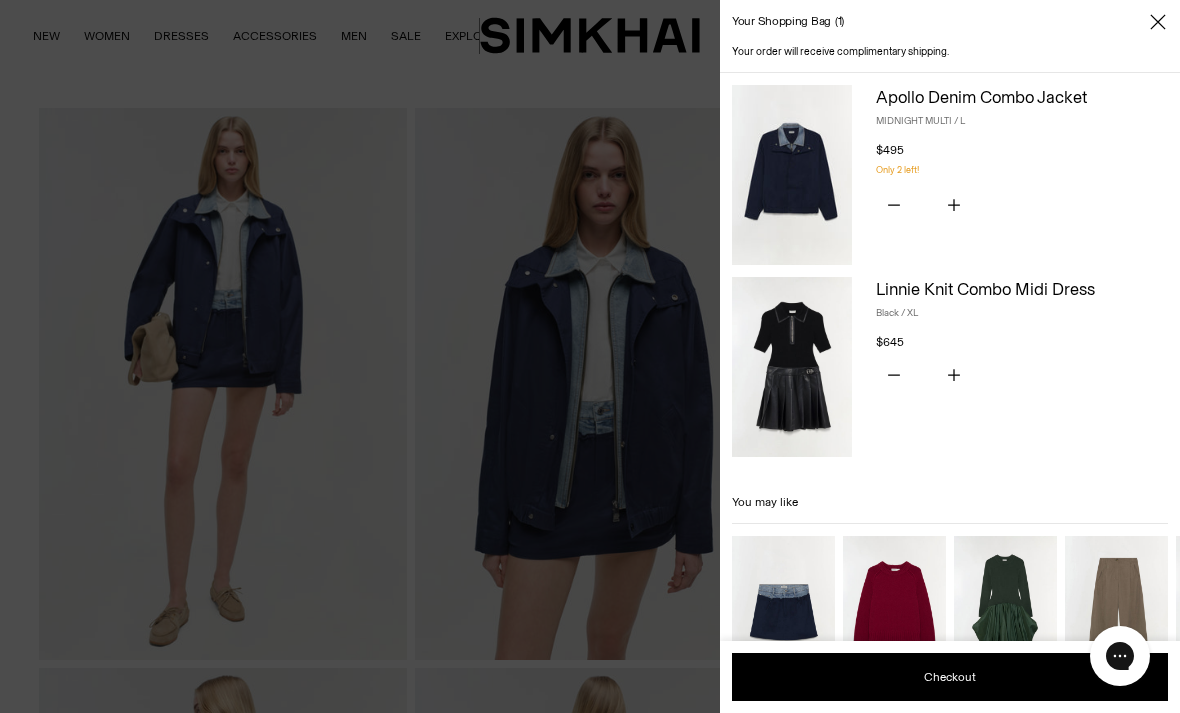 click 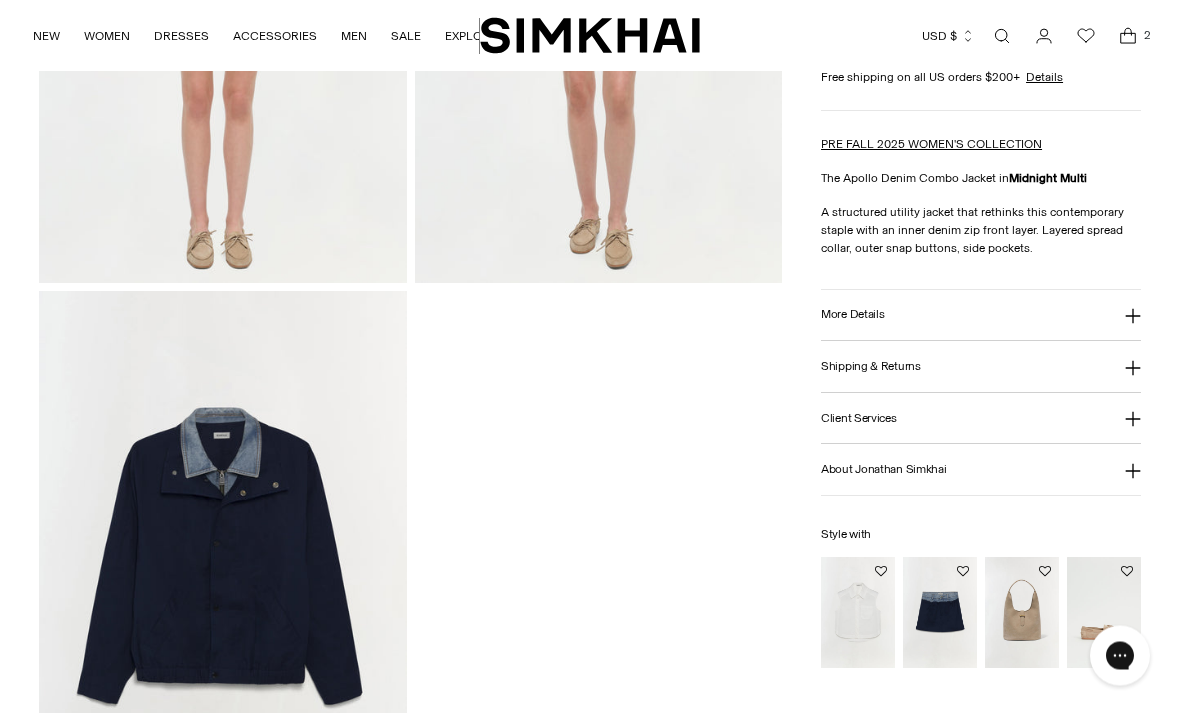 scroll, scrollTop: 1519, scrollLeft: 0, axis: vertical 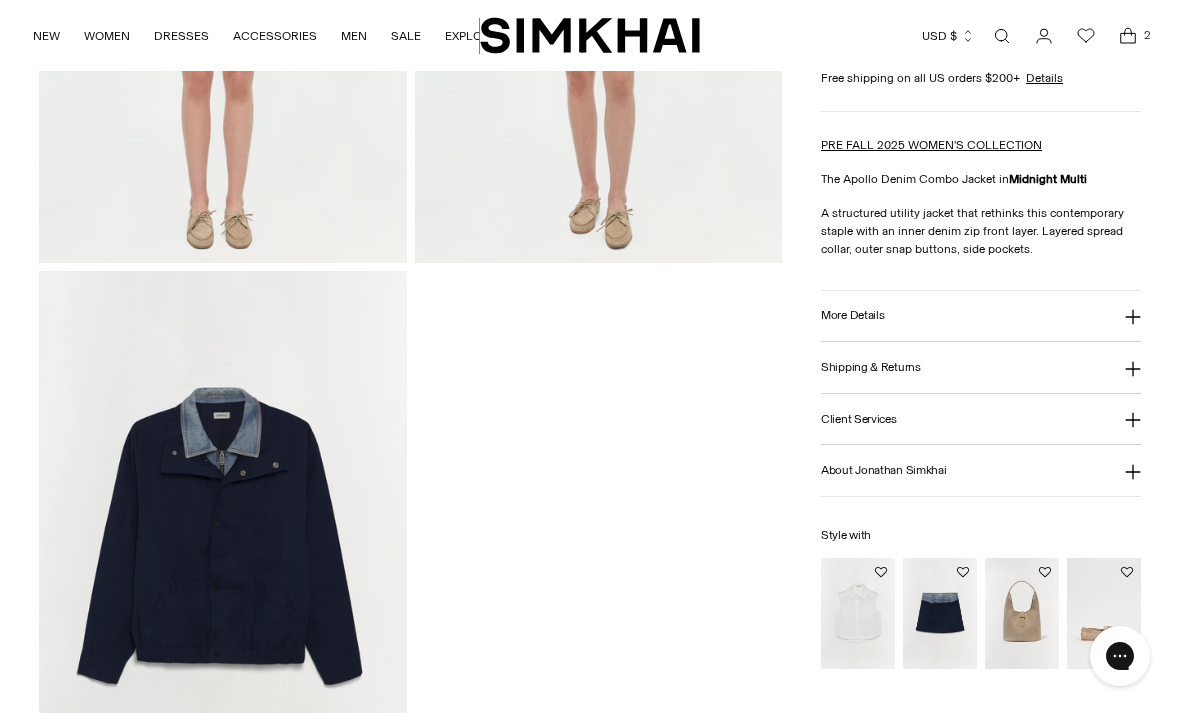 click at bounding box center (940, 613) 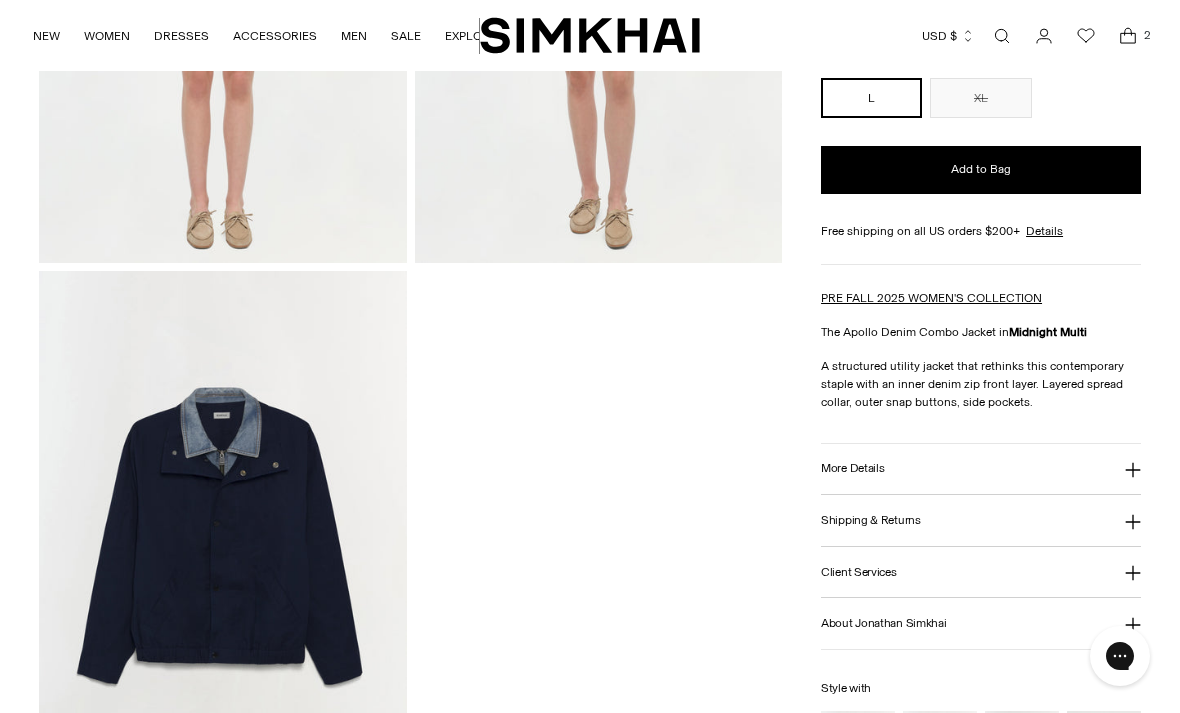 scroll, scrollTop: 1583, scrollLeft: 0, axis: vertical 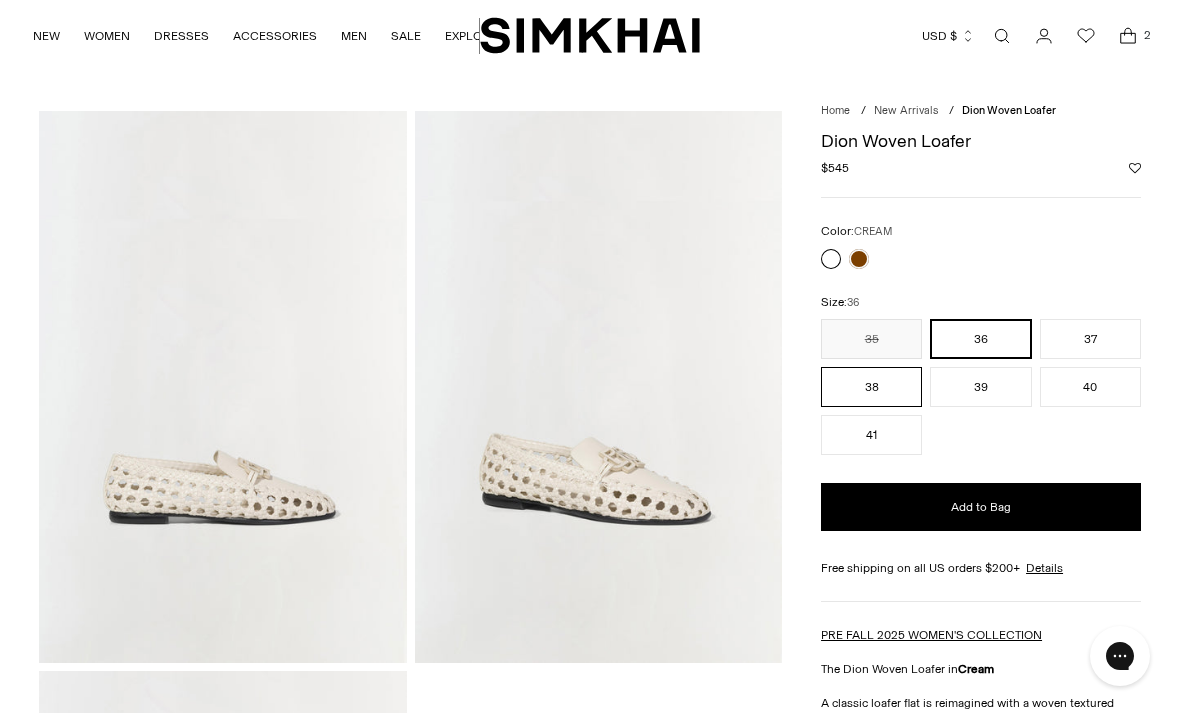 click on "38" at bounding box center (871, 387) 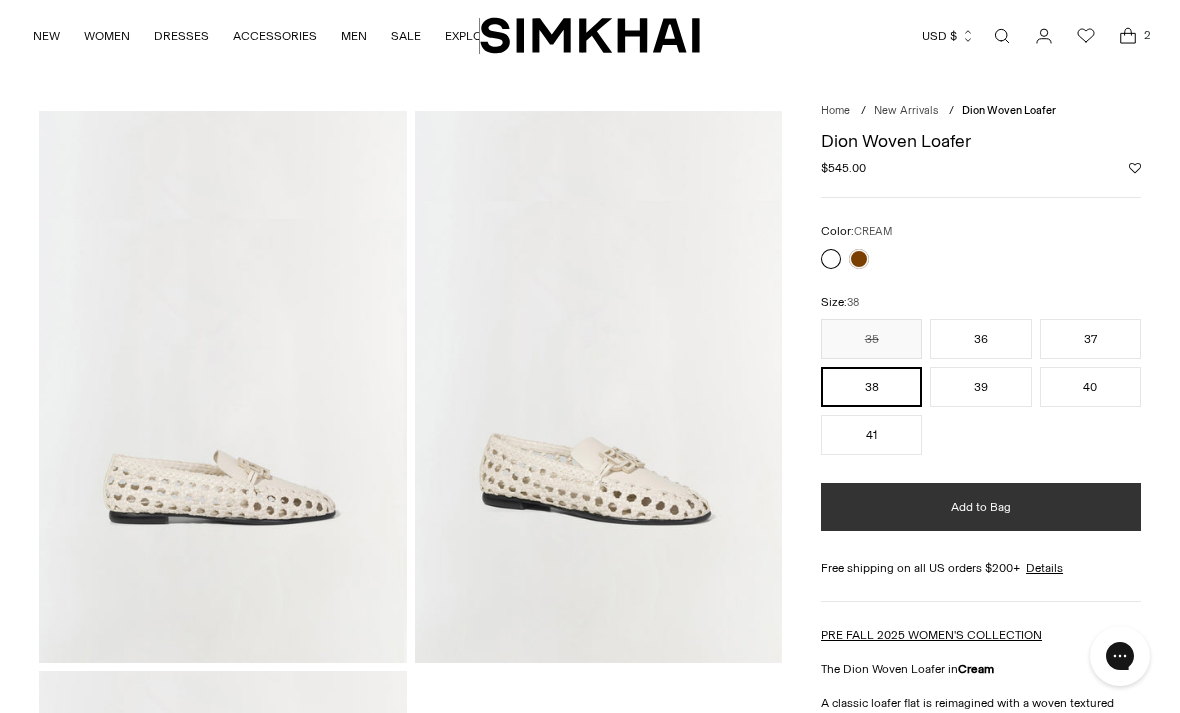 click on "Add to Bag" at bounding box center (981, 507) 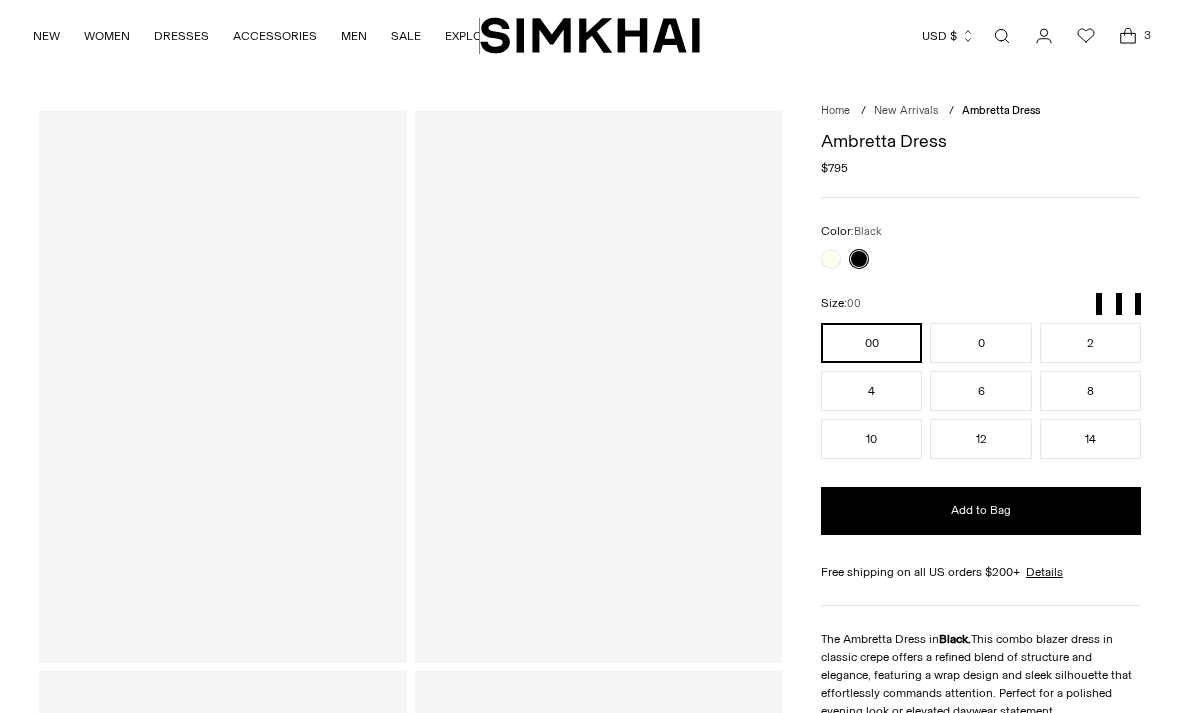 scroll, scrollTop: 0, scrollLeft: 0, axis: both 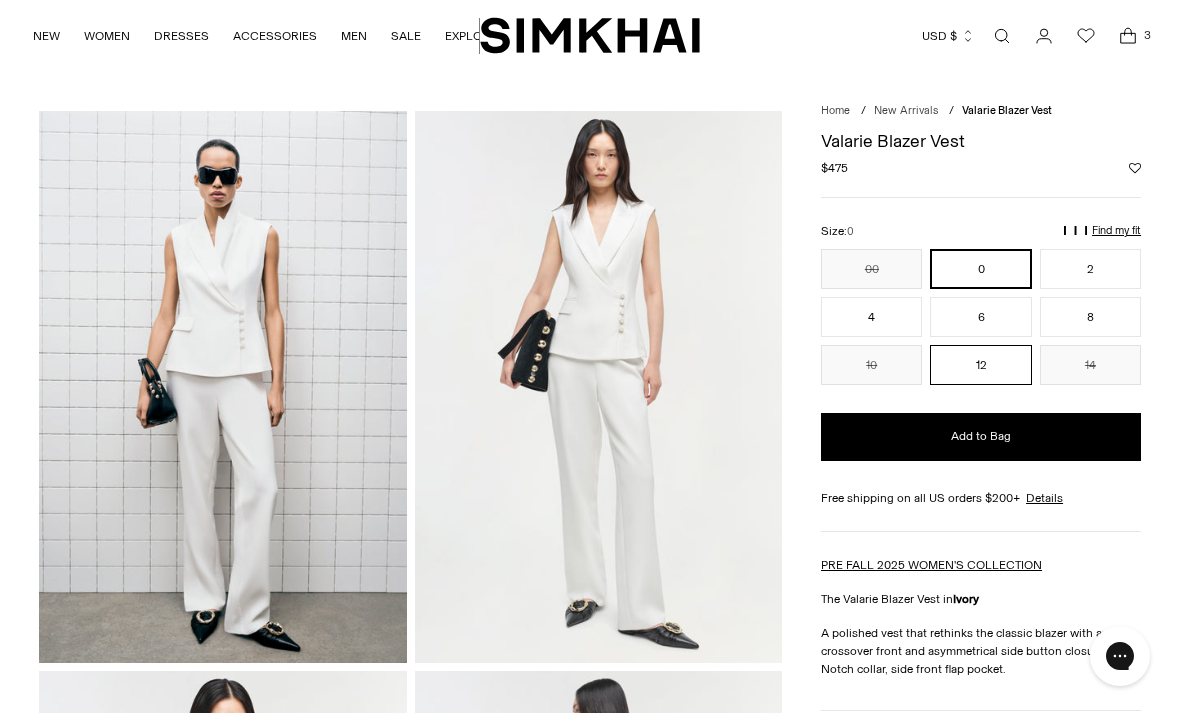 click on "12" at bounding box center (980, 365) 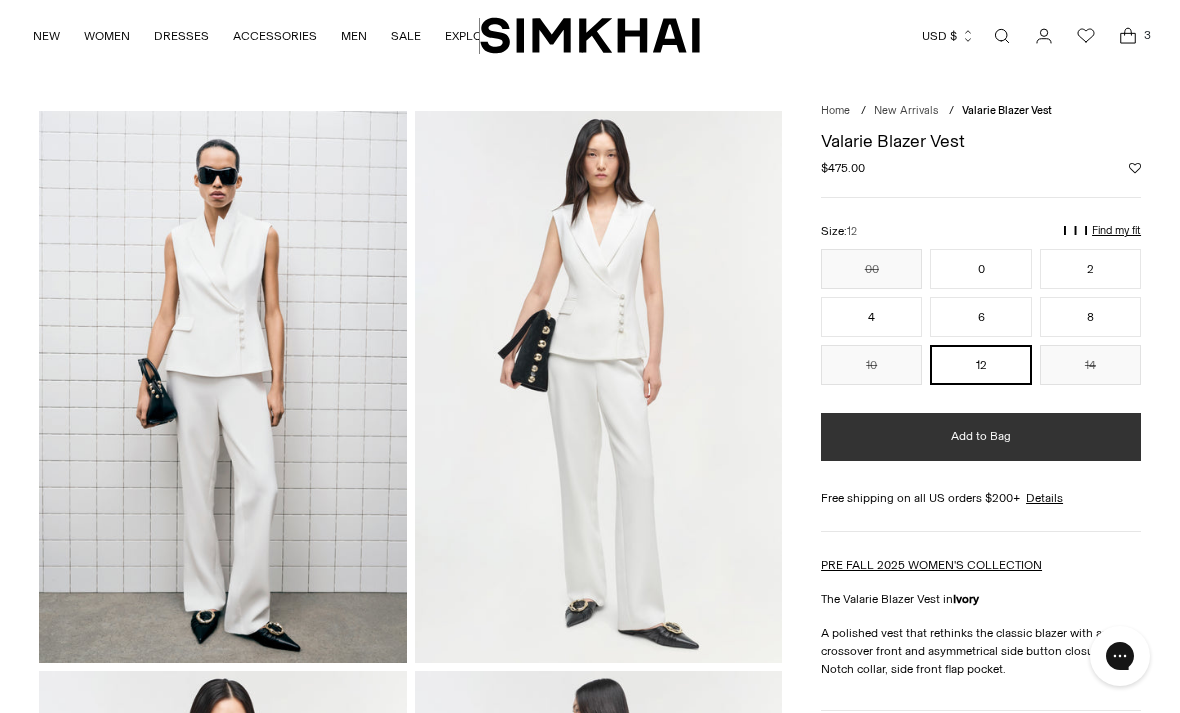 click on "Add to Bag" at bounding box center [981, 437] 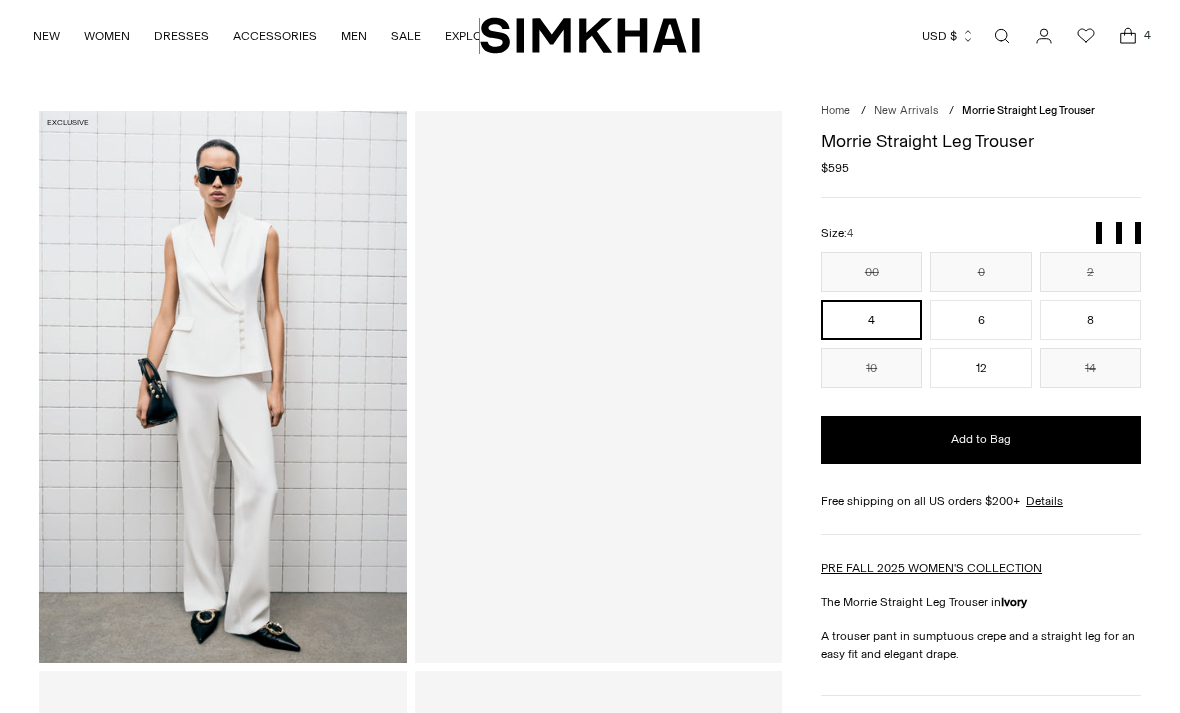scroll, scrollTop: 0, scrollLeft: 0, axis: both 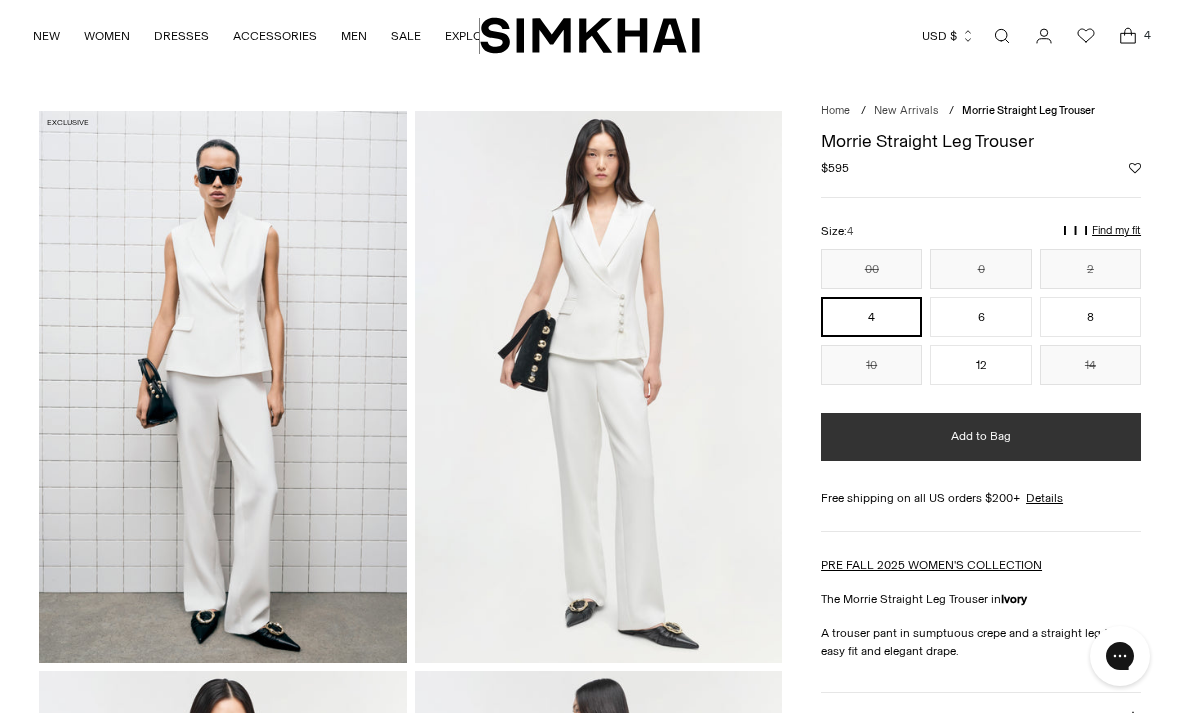 click on "Add to Bag" at bounding box center [981, 437] 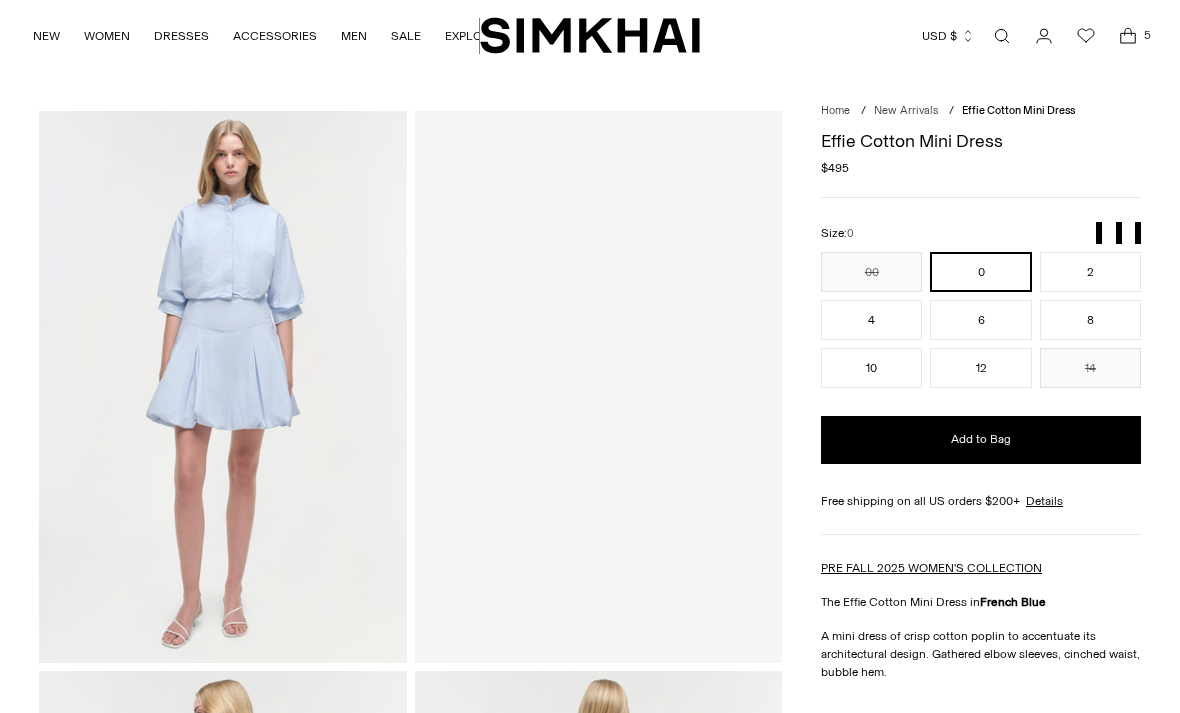 scroll, scrollTop: 0, scrollLeft: 0, axis: both 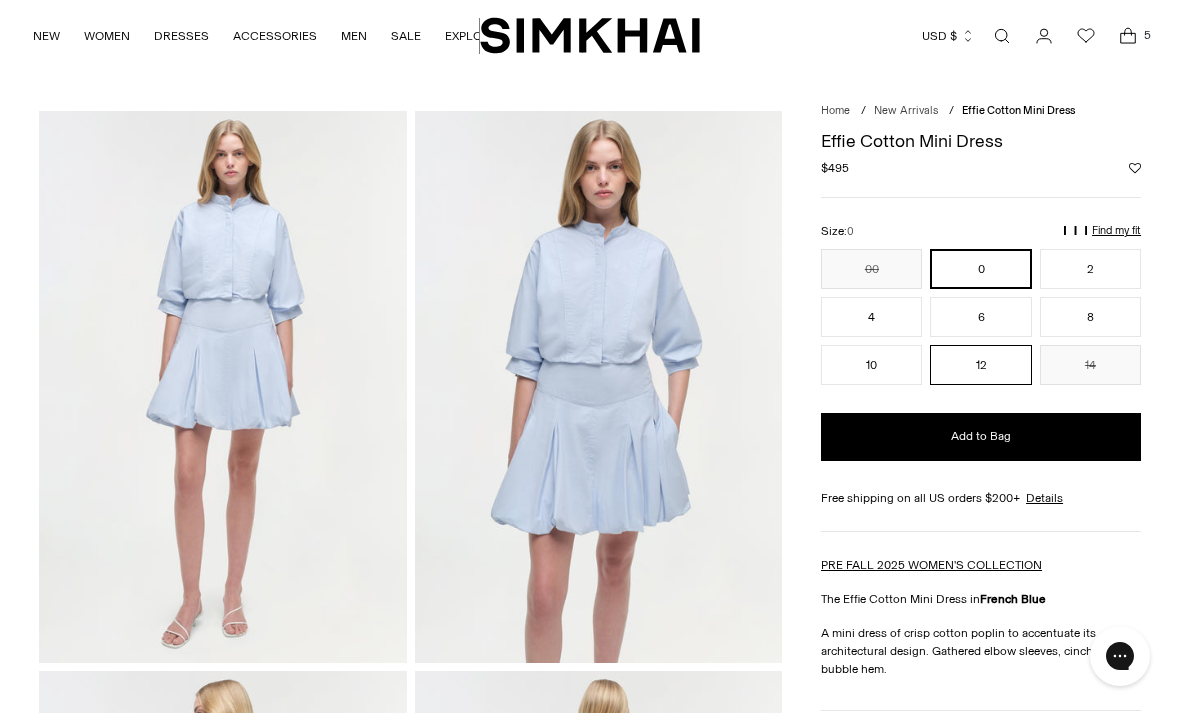 click on "12" at bounding box center (980, 365) 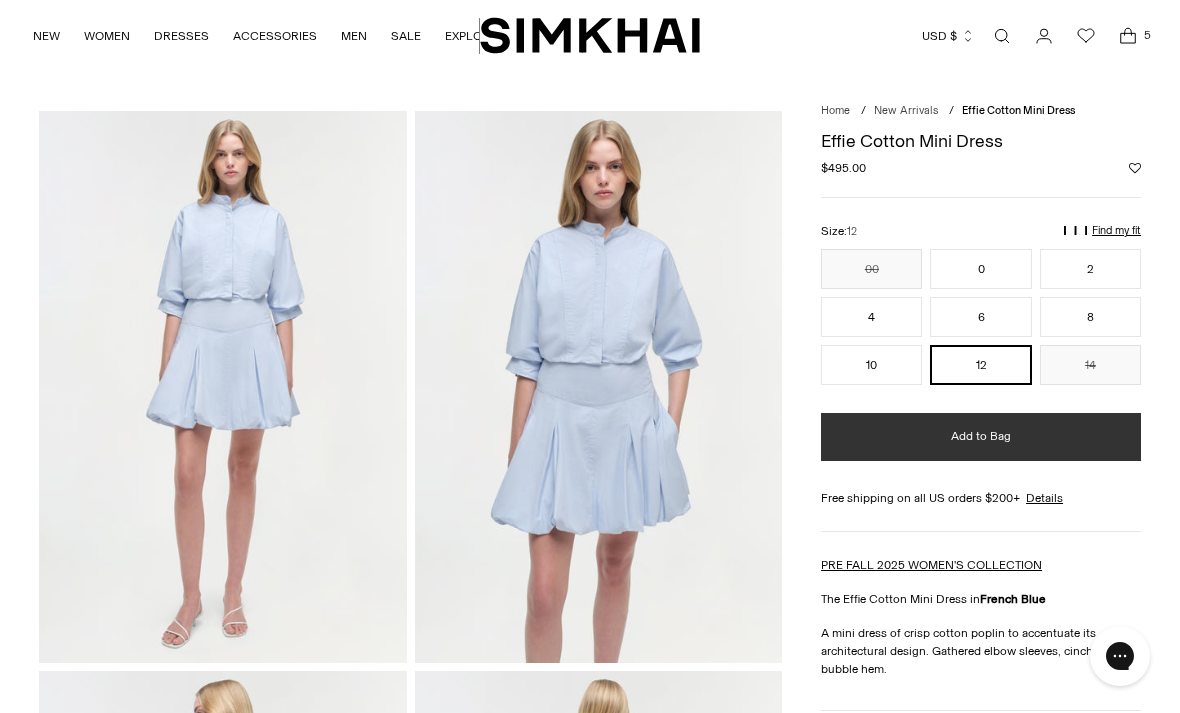 click on "Add to Bag" at bounding box center [981, 437] 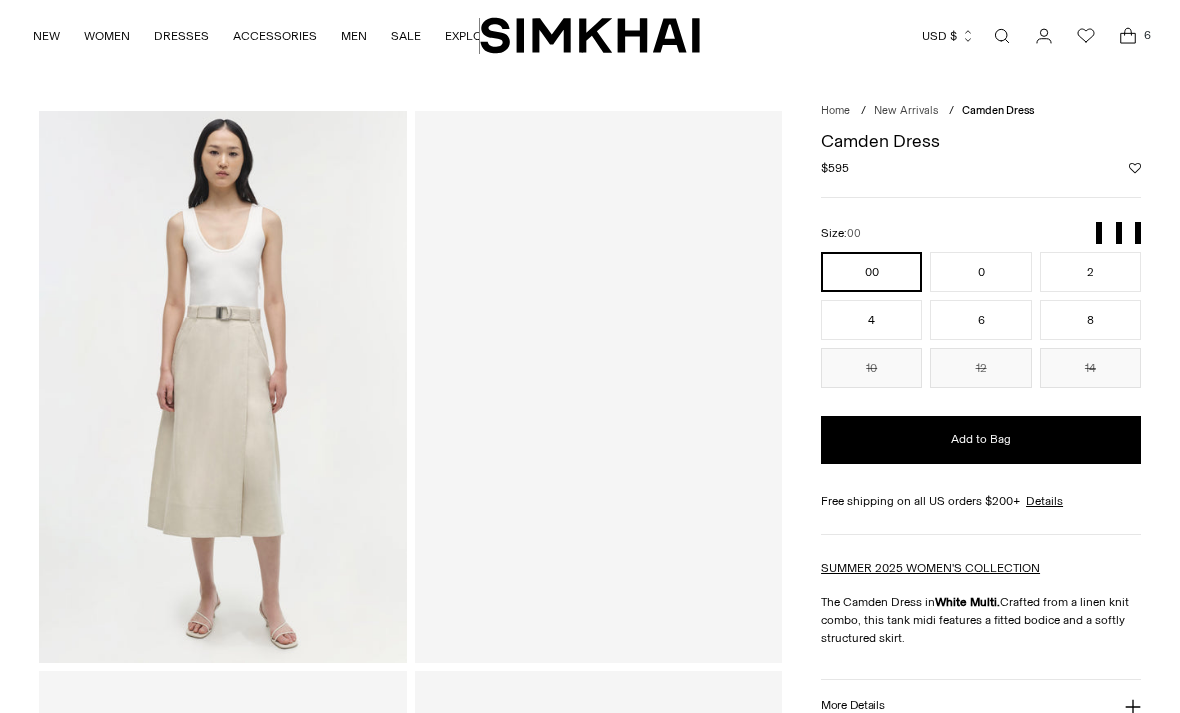 scroll, scrollTop: 0, scrollLeft: 0, axis: both 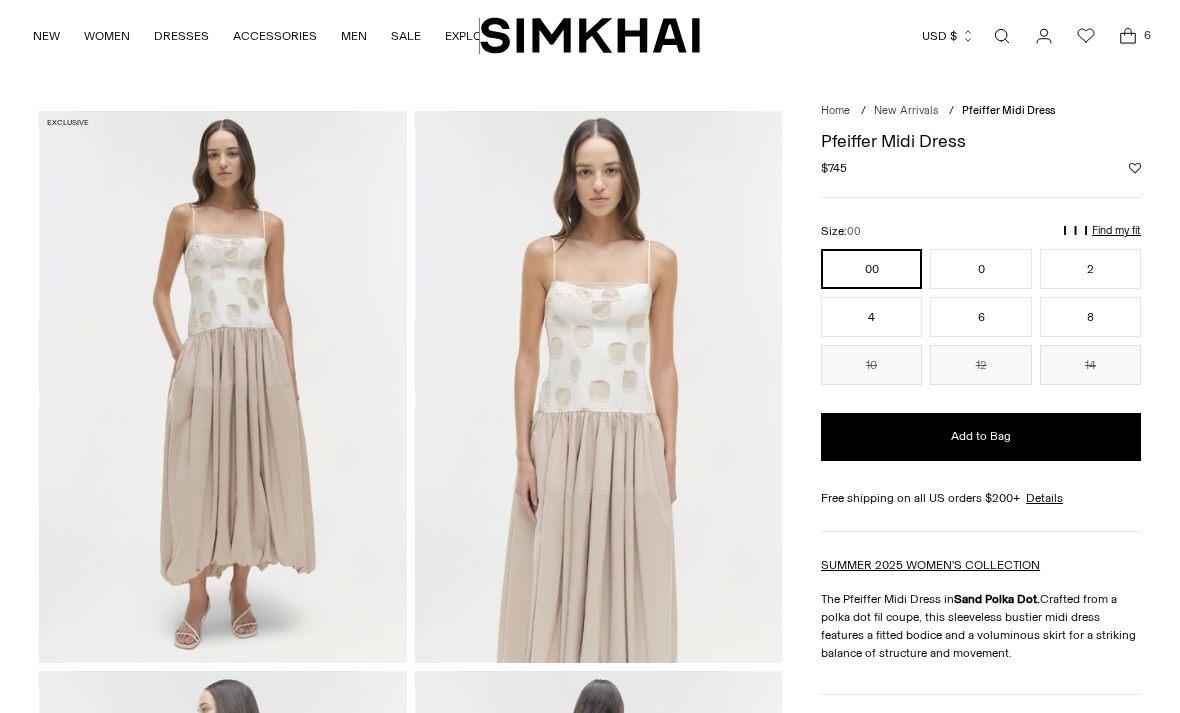 click on "6" at bounding box center [1147, 35] 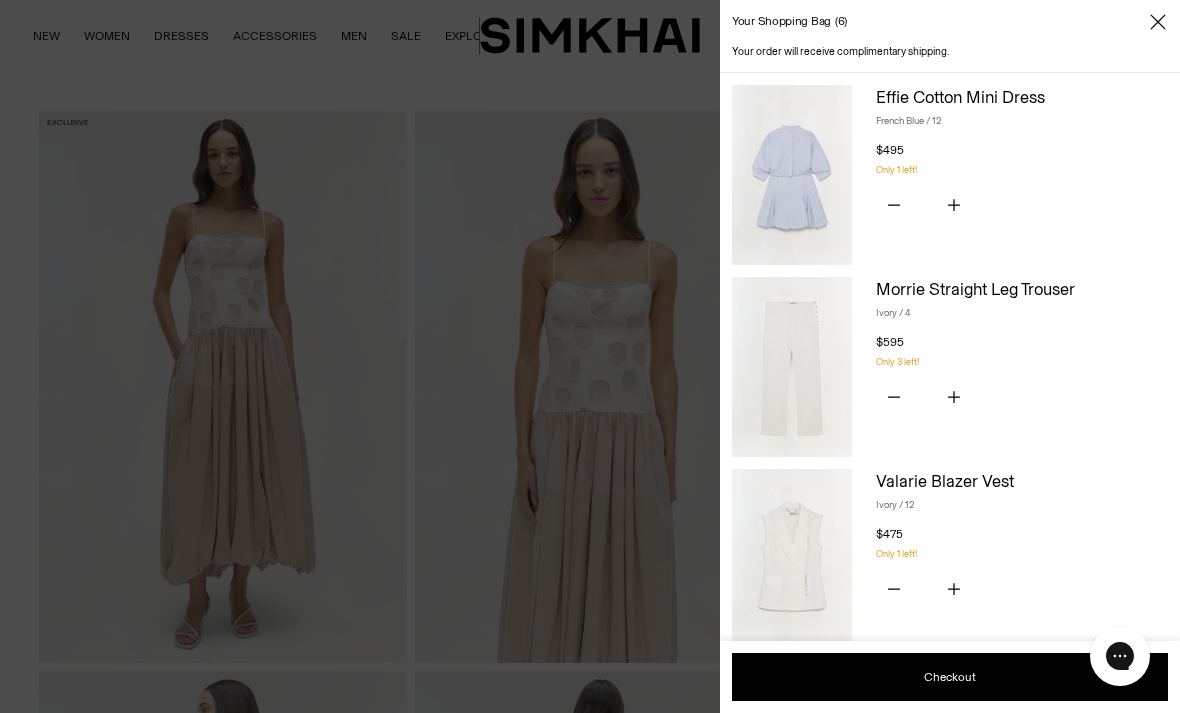scroll, scrollTop: 0, scrollLeft: 0, axis: both 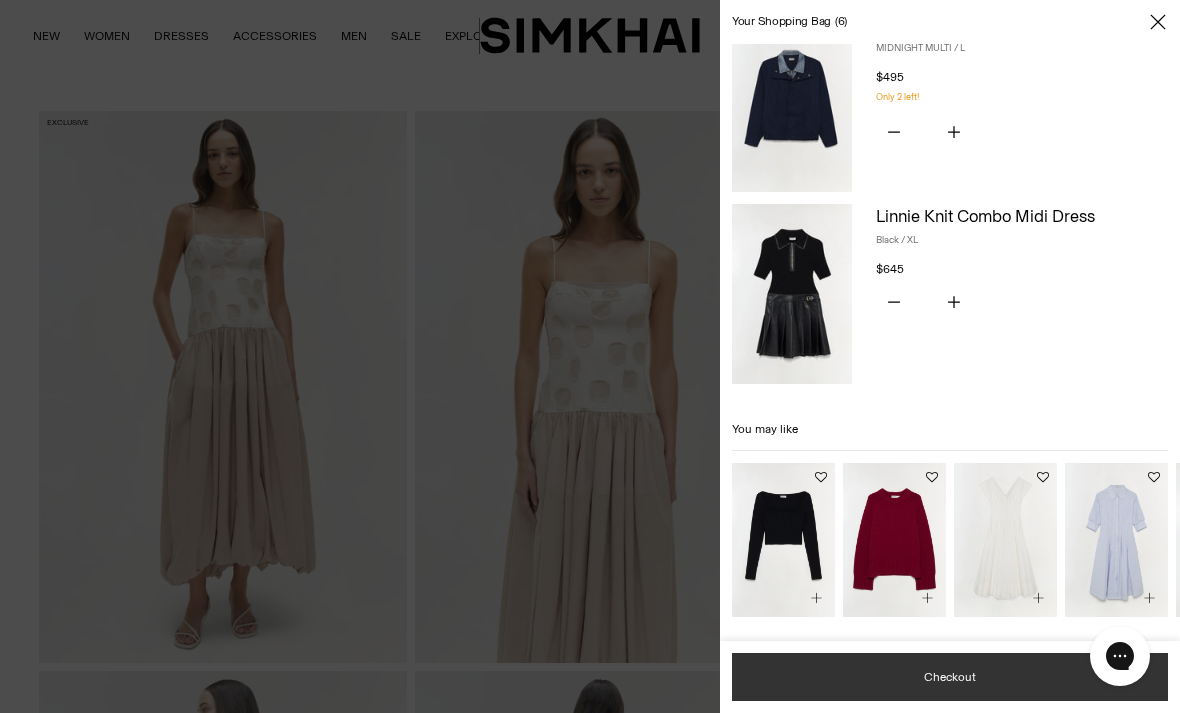 click on "Checkout" at bounding box center (950, 677) 